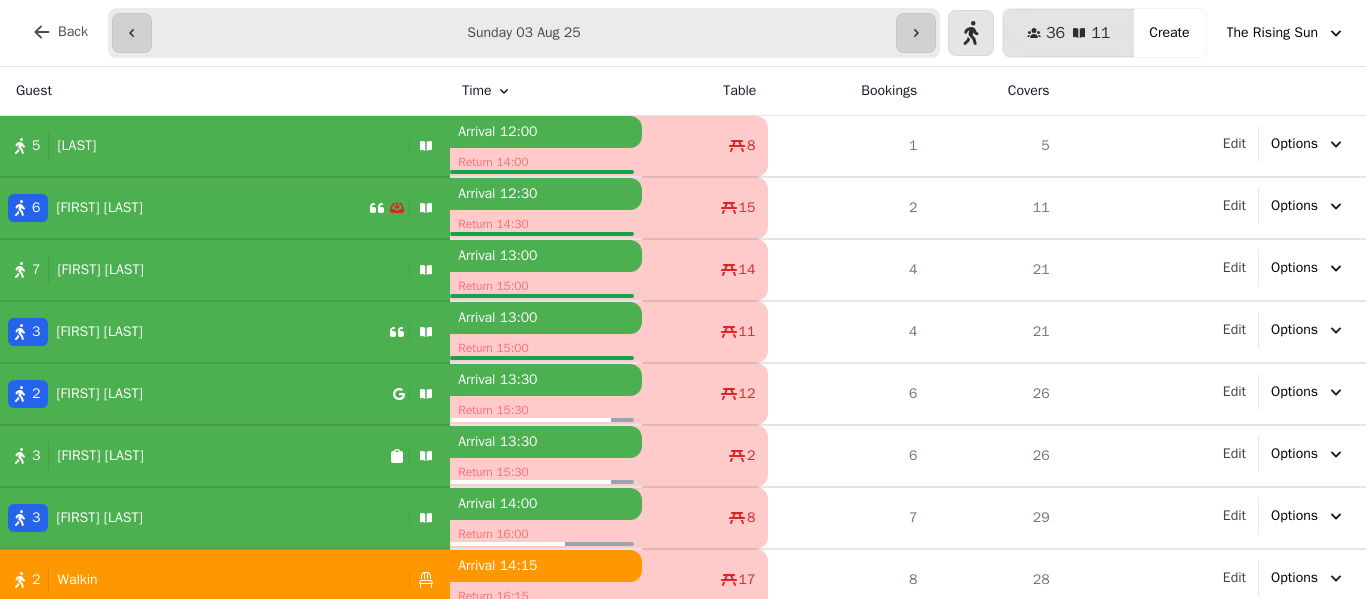 scroll, scrollTop: 0, scrollLeft: 0, axis: both 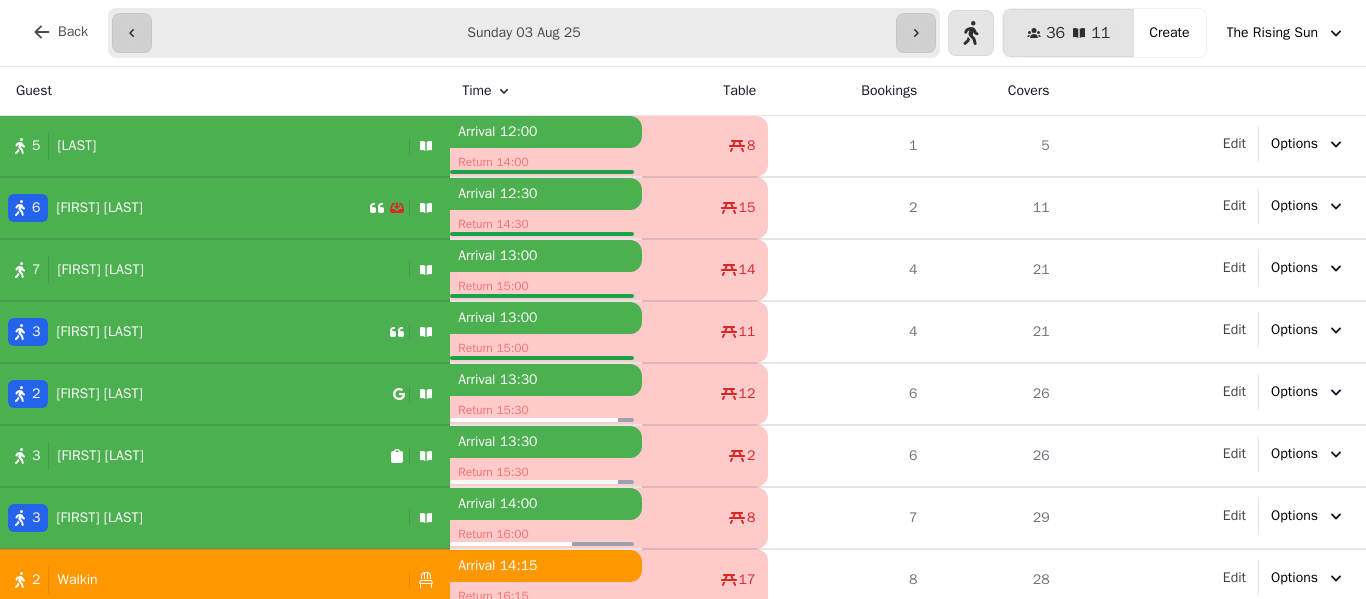 click on "[NUMBER] [LAST]" at bounding box center [200, 146] 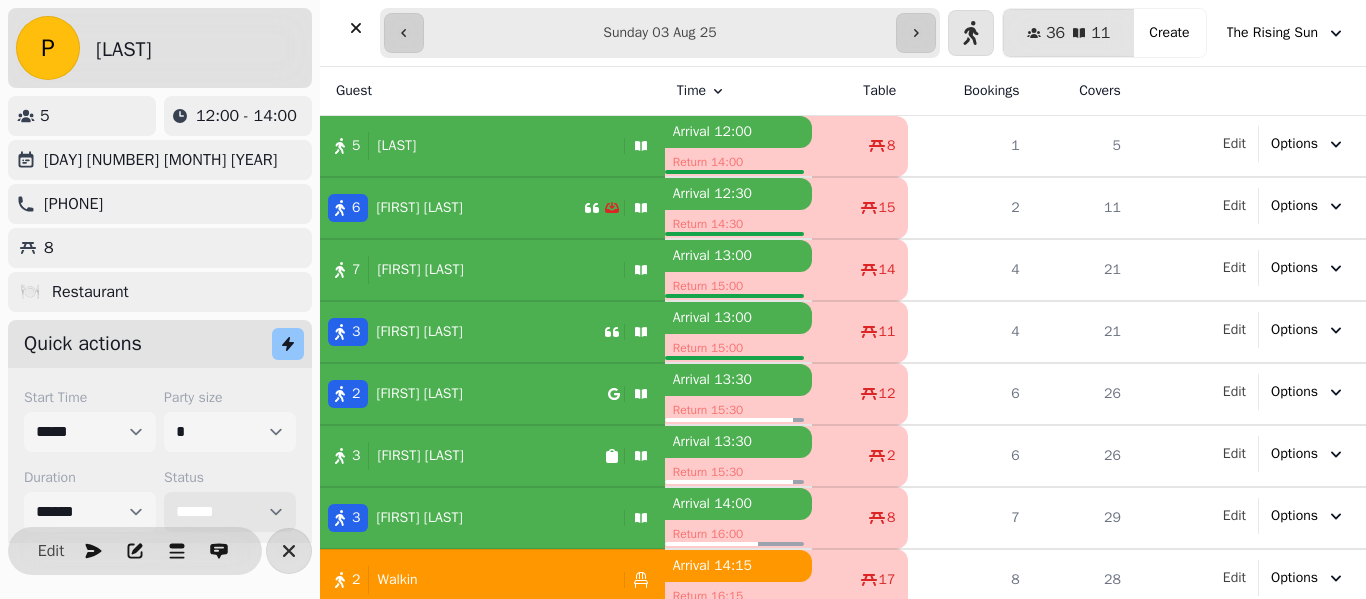 click on "**********" at bounding box center (230, 512) 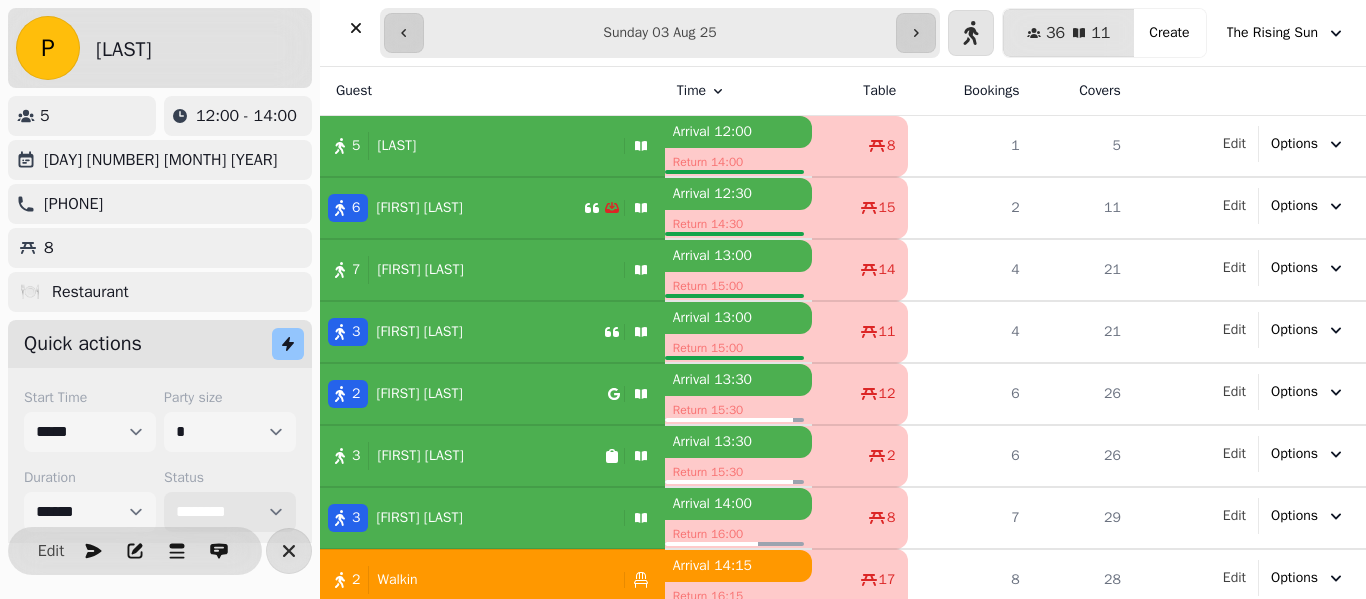 click on "**********" at bounding box center (230, 512) 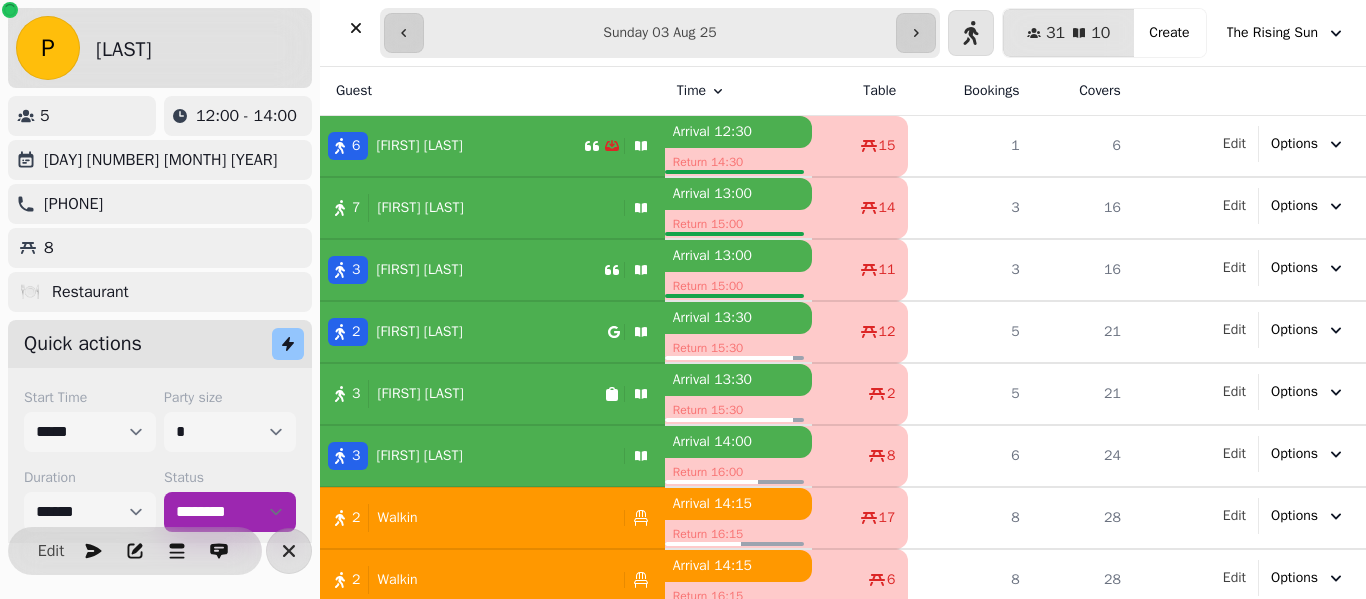click on "[NUMBER] [STREET] [LAST]" at bounding box center (452, 146) 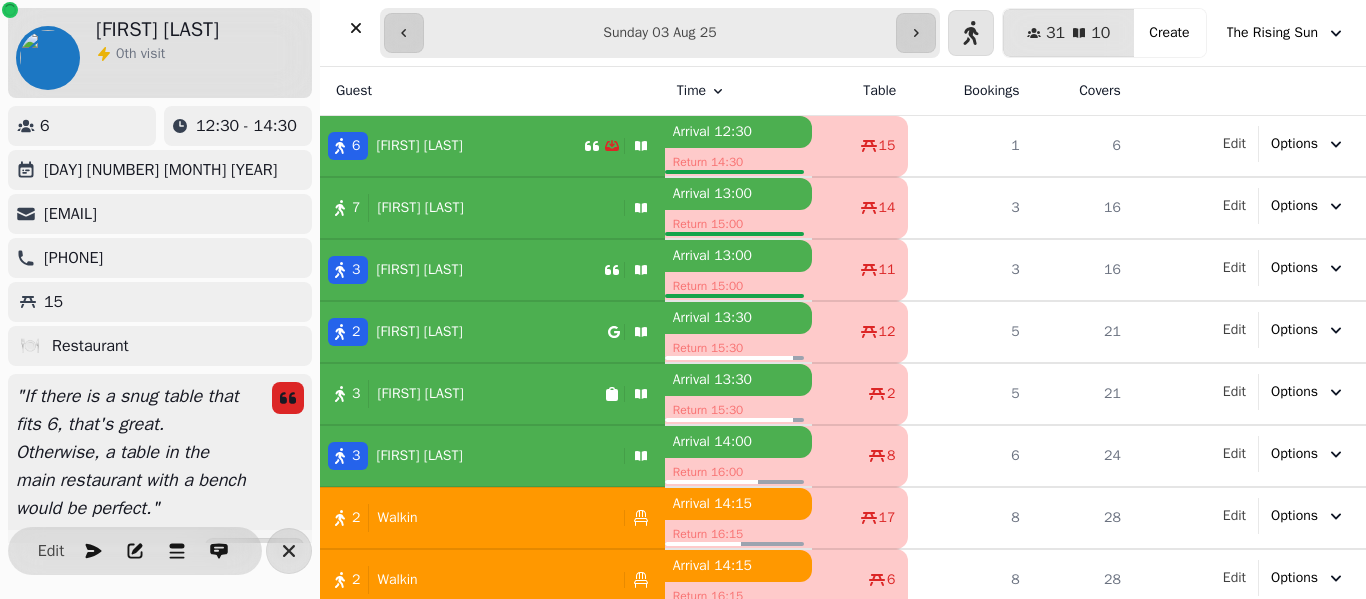 select on "******" 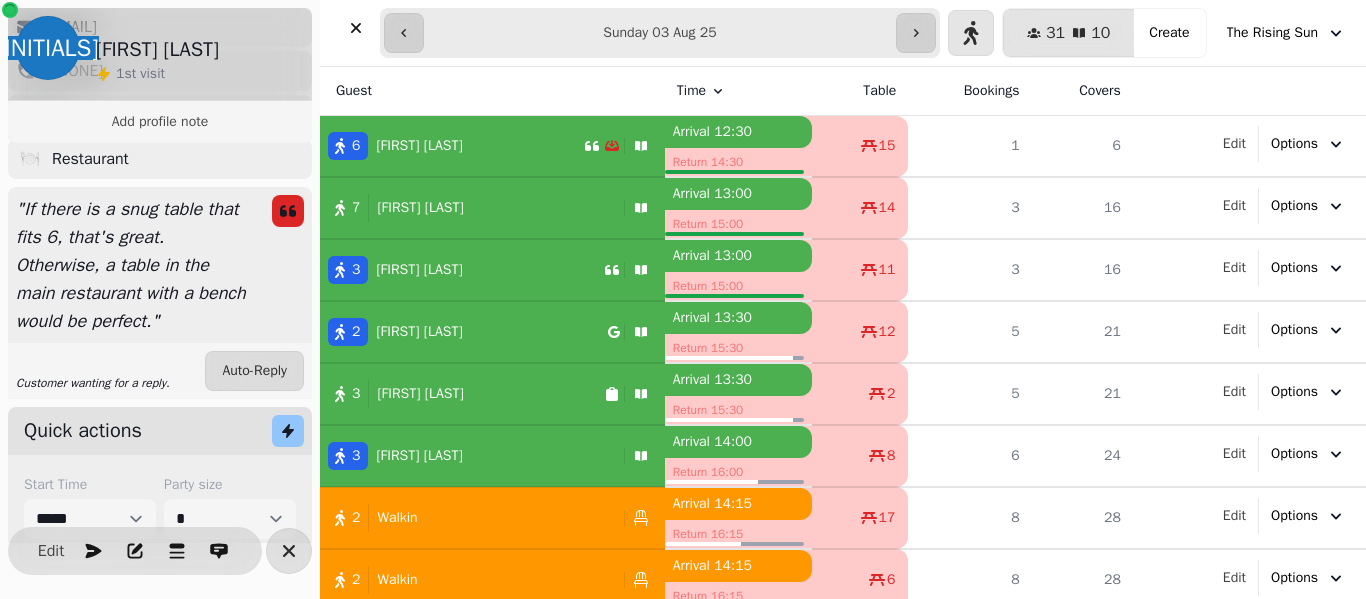 scroll, scrollTop: 372, scrollLeft: 0, axis: vertical 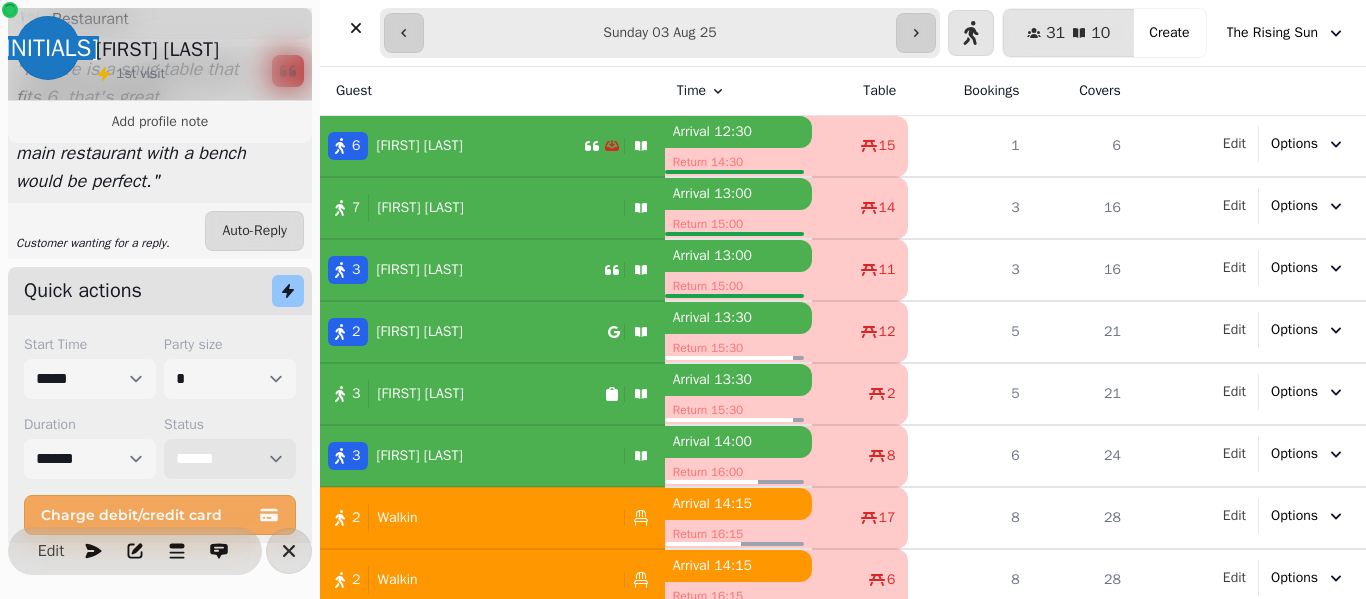 click on "**********" at bounding box center (230, 459) 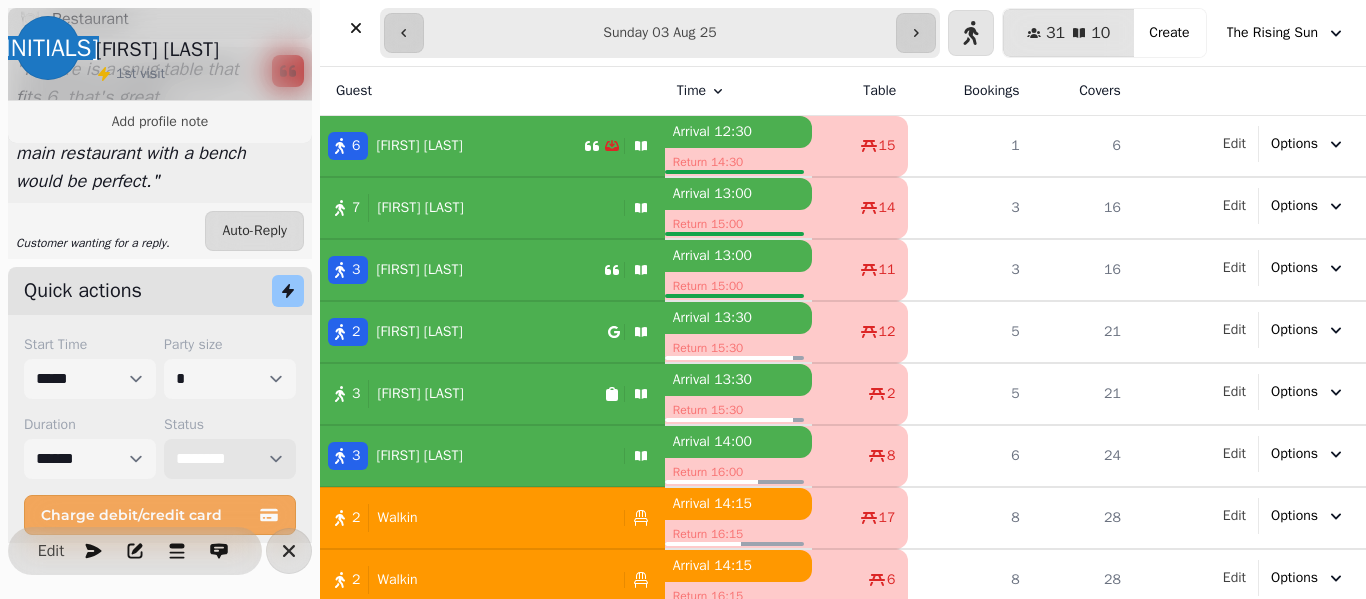 click on "**********" at bounding box center (230, 459) 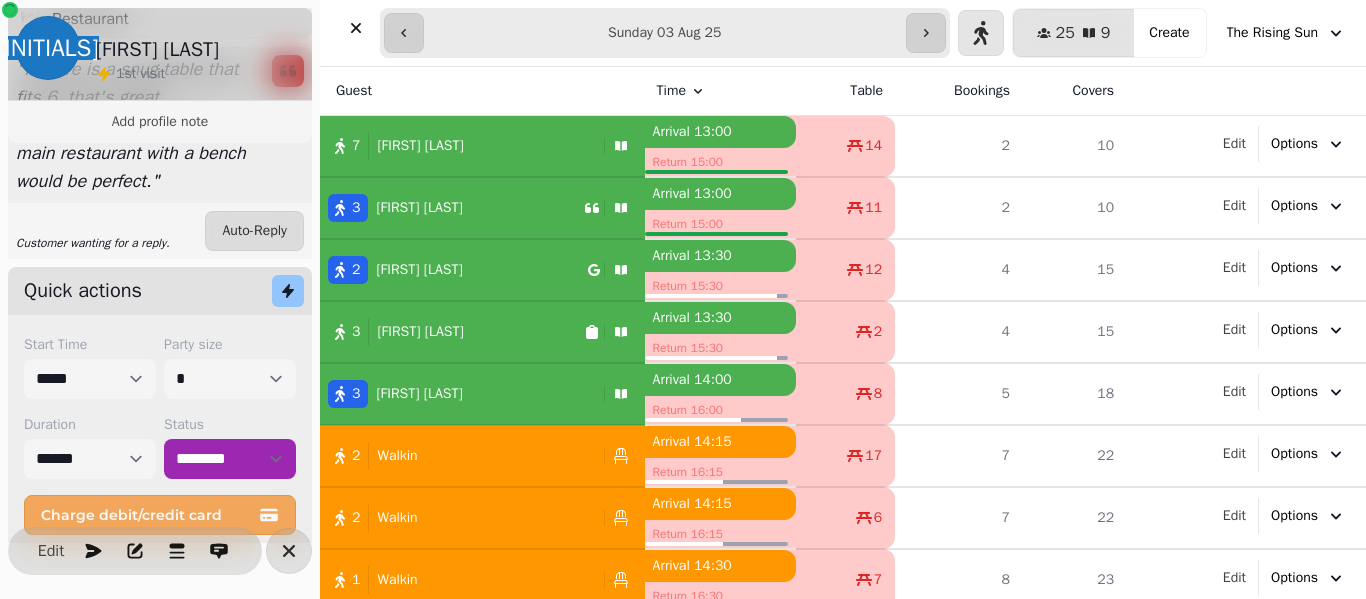 click on "[NUMBER] [FIRST] [LAST]" at bounding box center (458, 146) 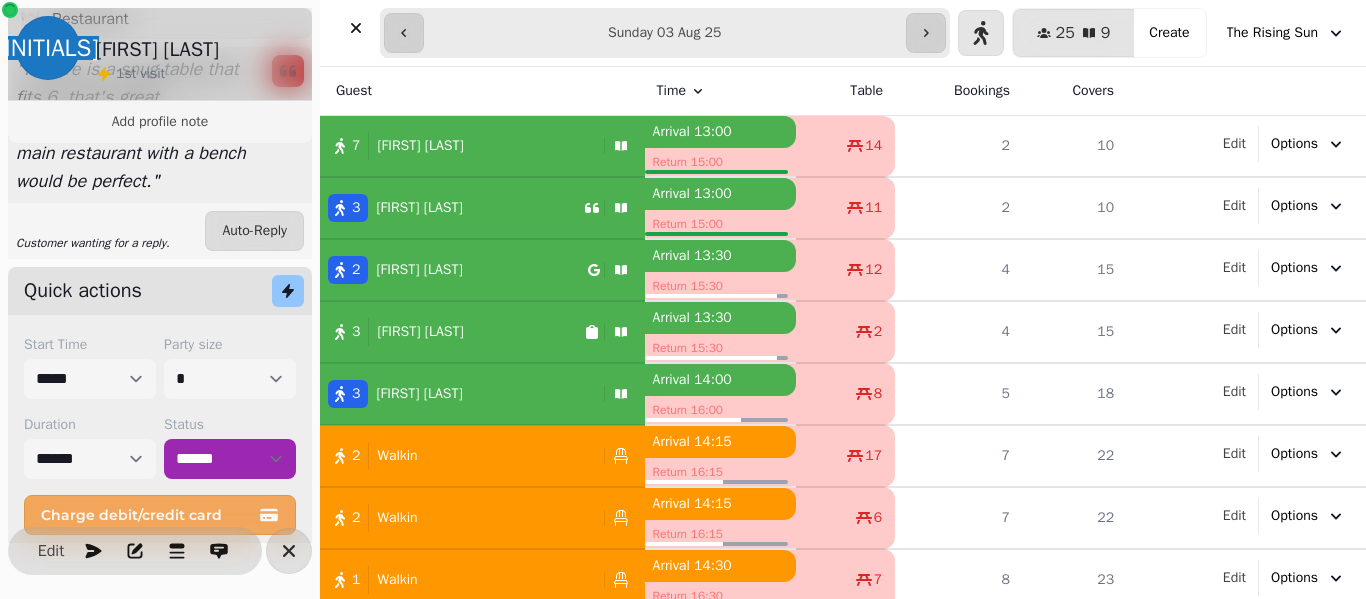 select on "**********" 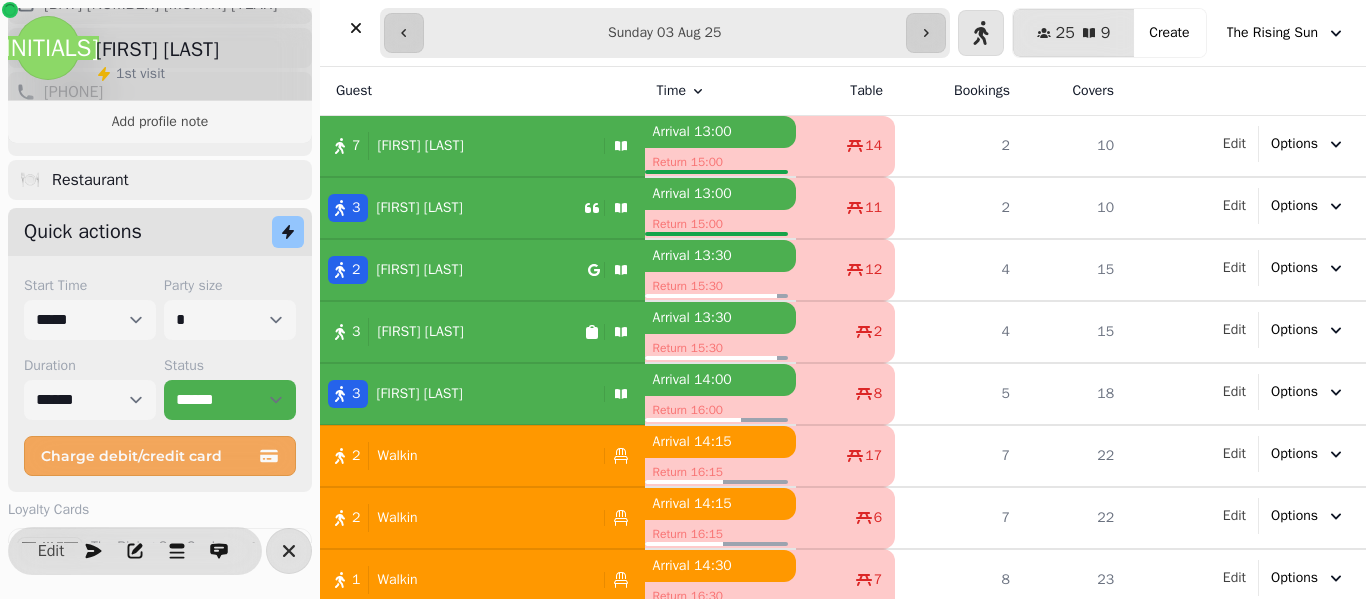 scroll, scrollTop: 295, scrollLeft: 0, axis: vertical 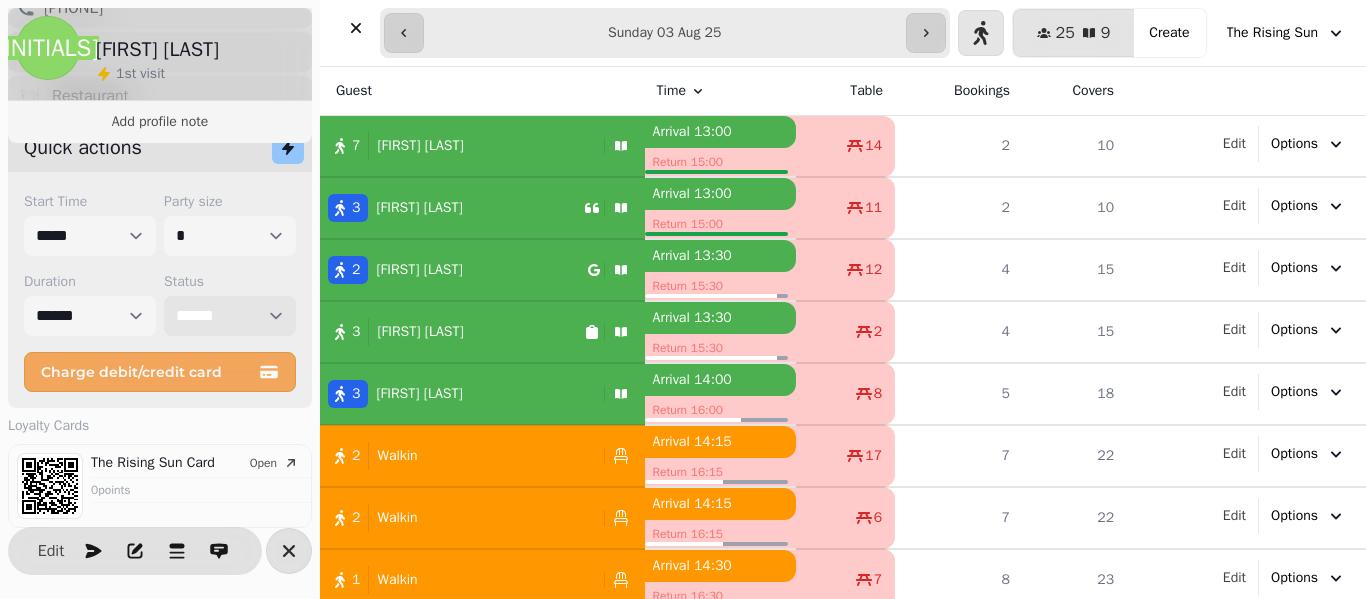 click on "**********" at bounding box center (230, 316) 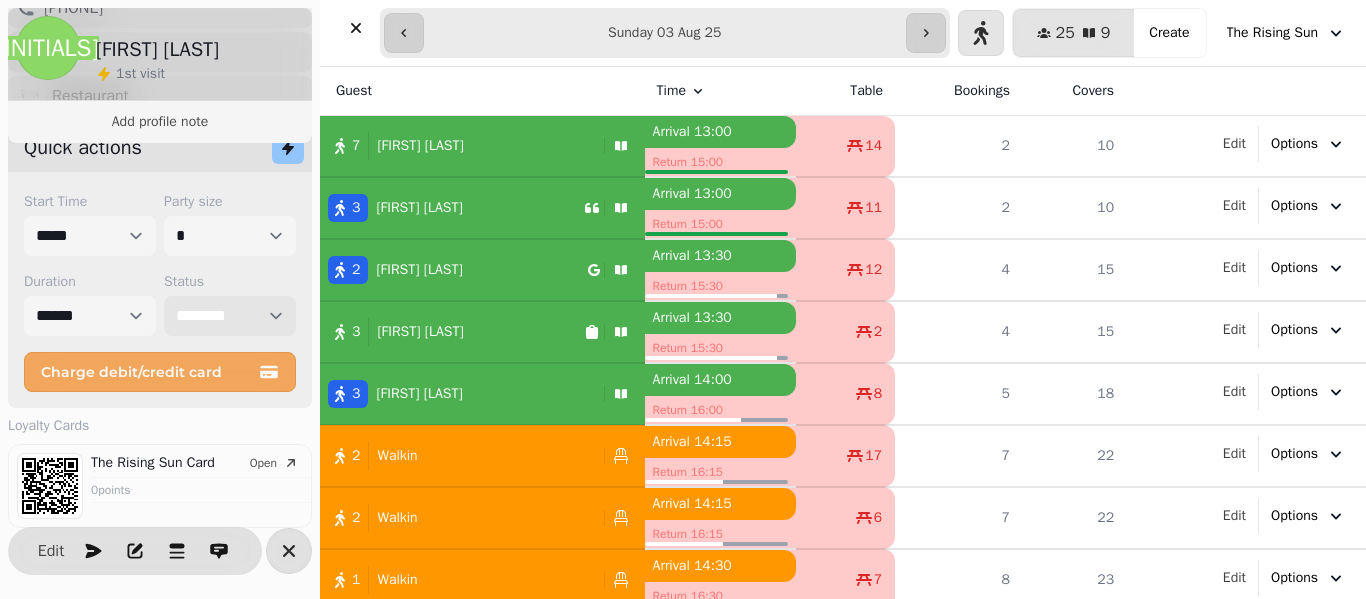 click on "**********" at bounding box center (230, 316) 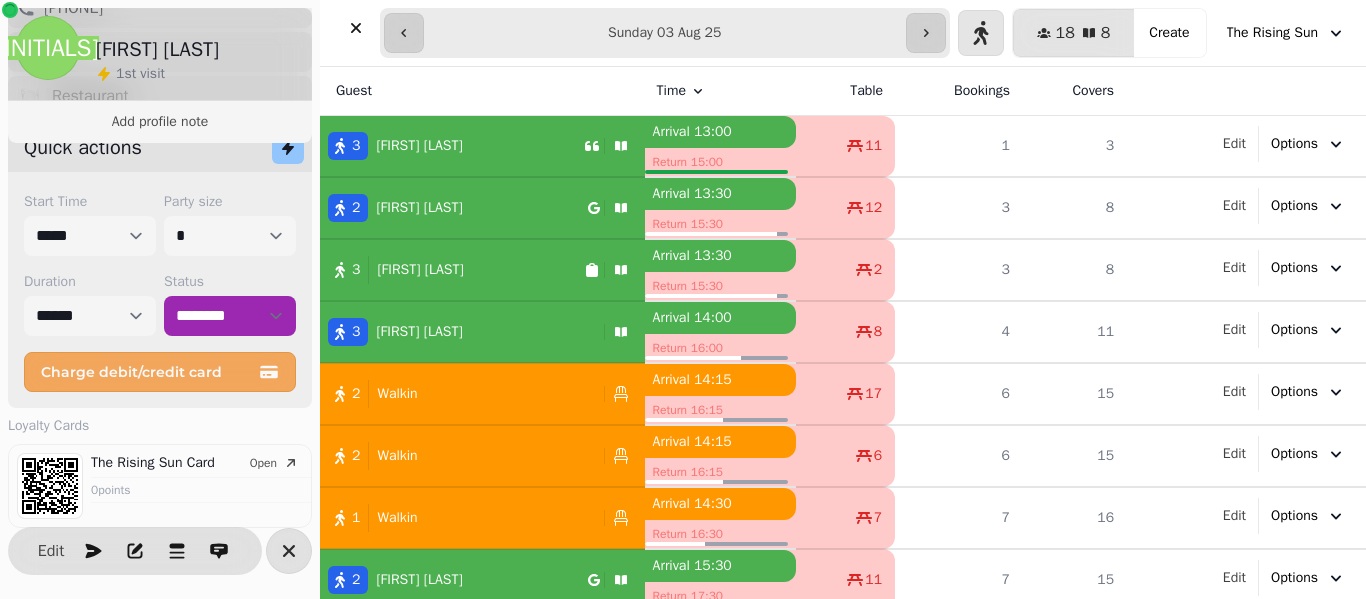 click on "[FIRST] [LAST]" at bounding box center (419, 146) 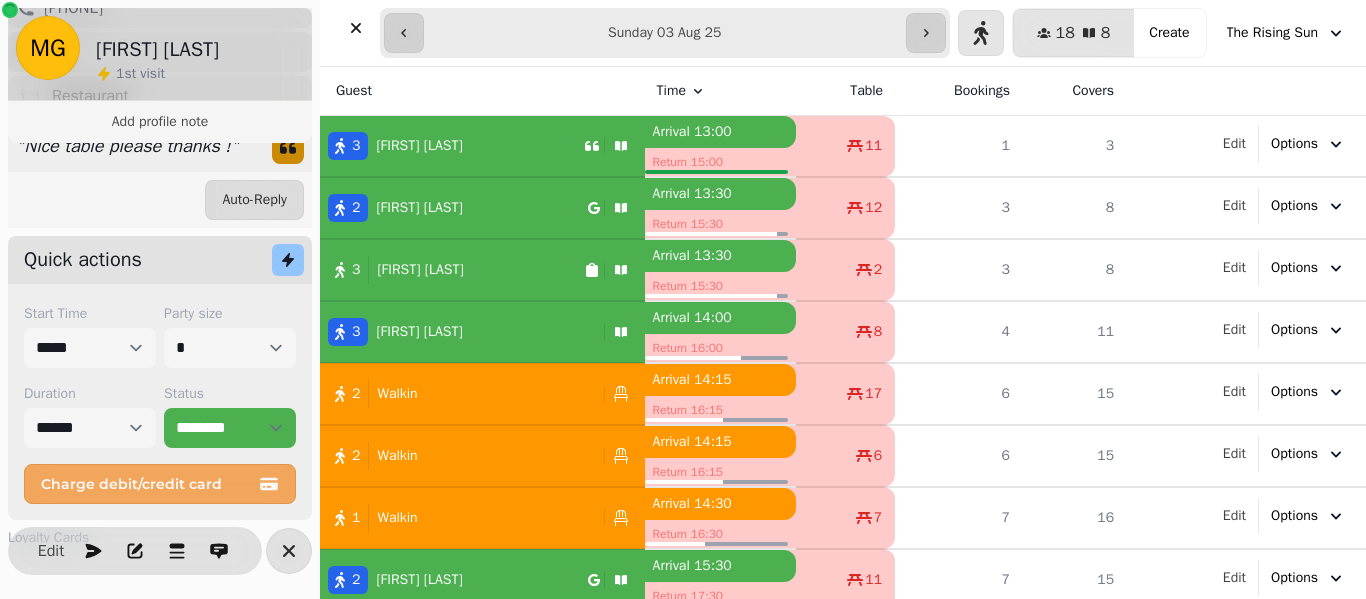 select on "******" 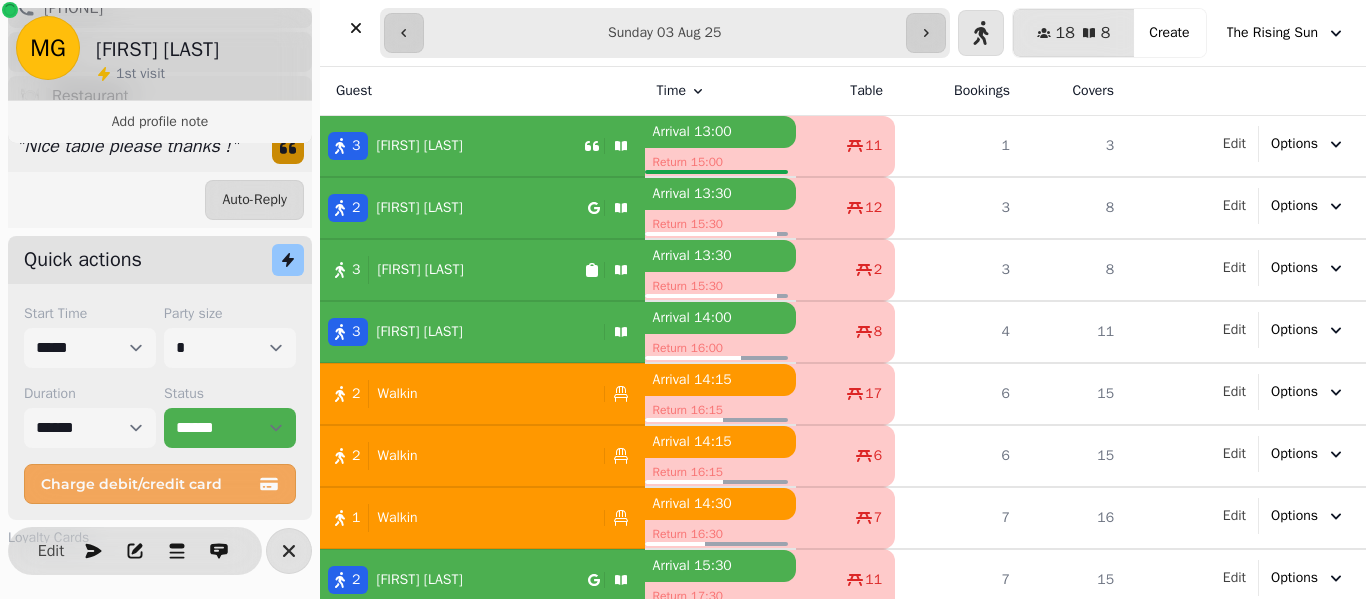 select on "*" 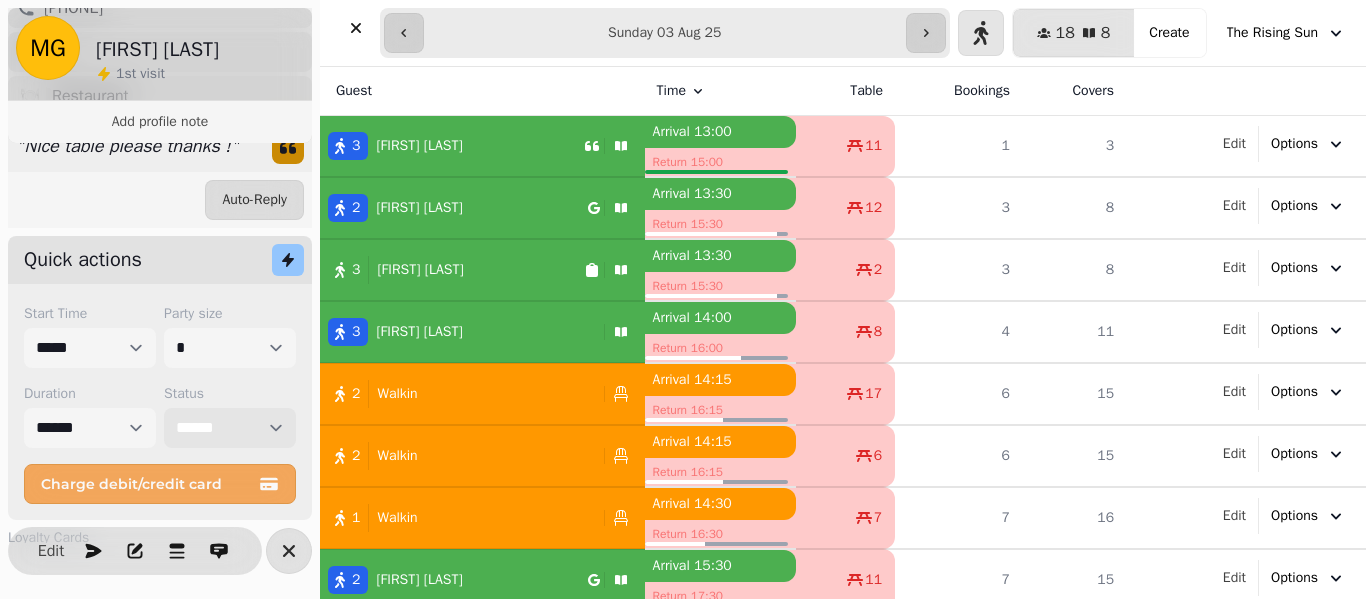 click on "**********" at bounding box center [230, 428] 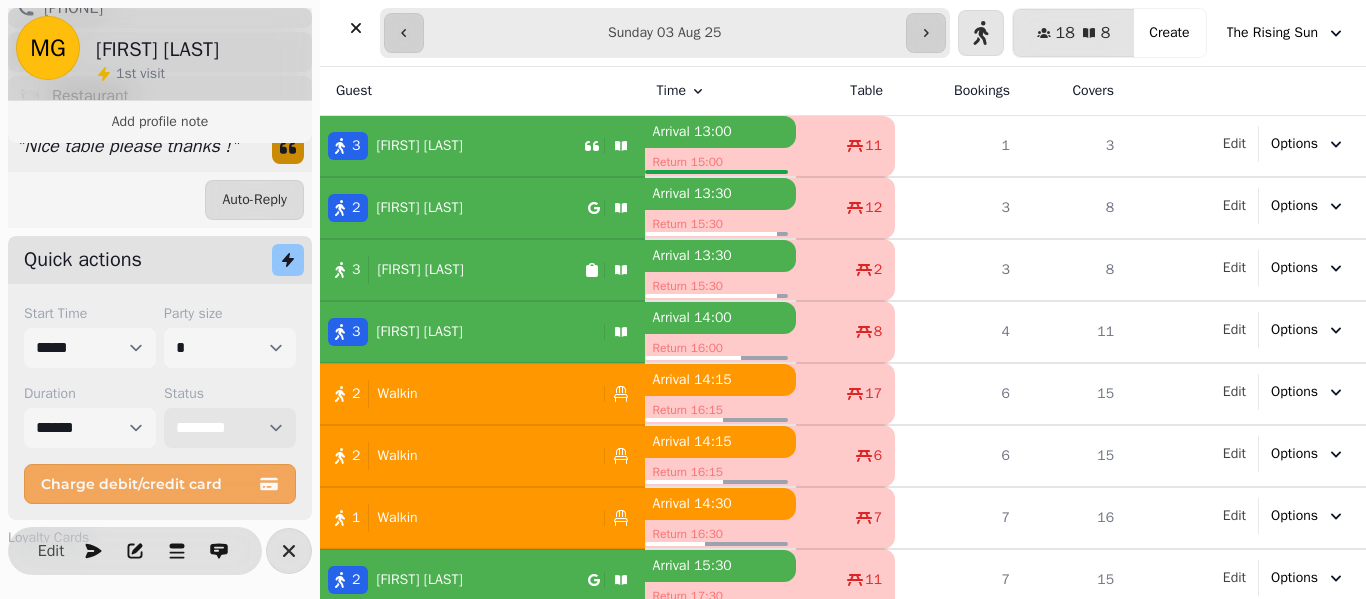 click on "**********" at bounding box center [230, 428] 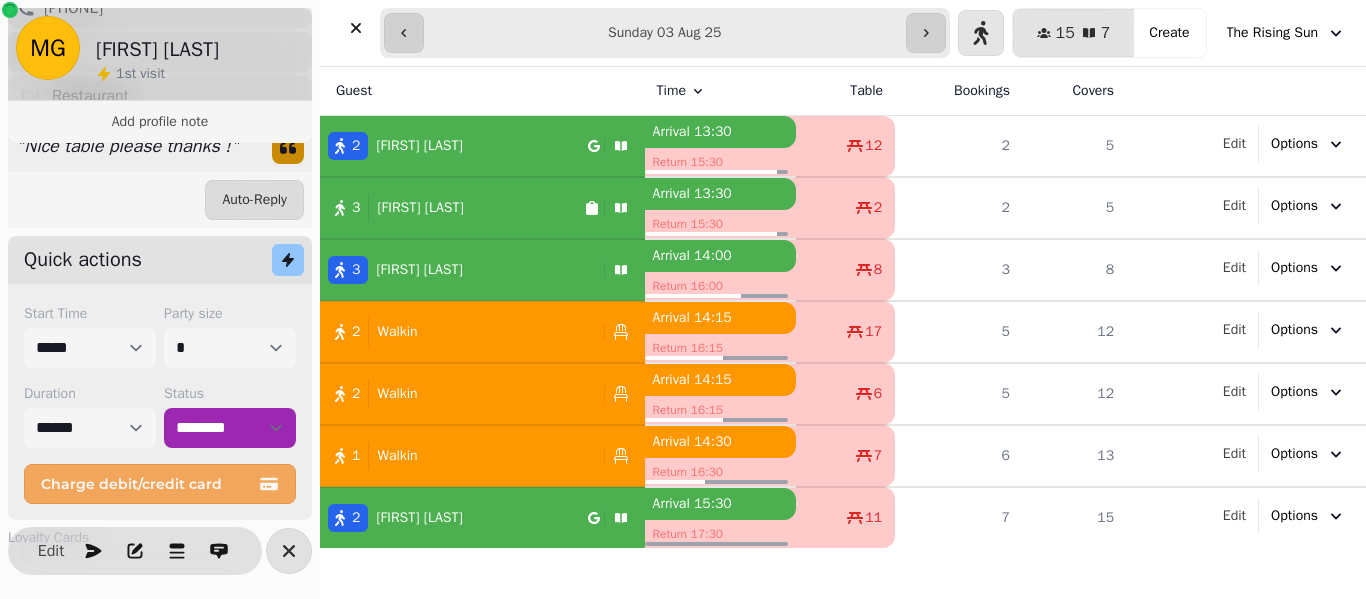 click on "[NUMBER] [FIRST] [LAST]" at bounding box center (454, 146) 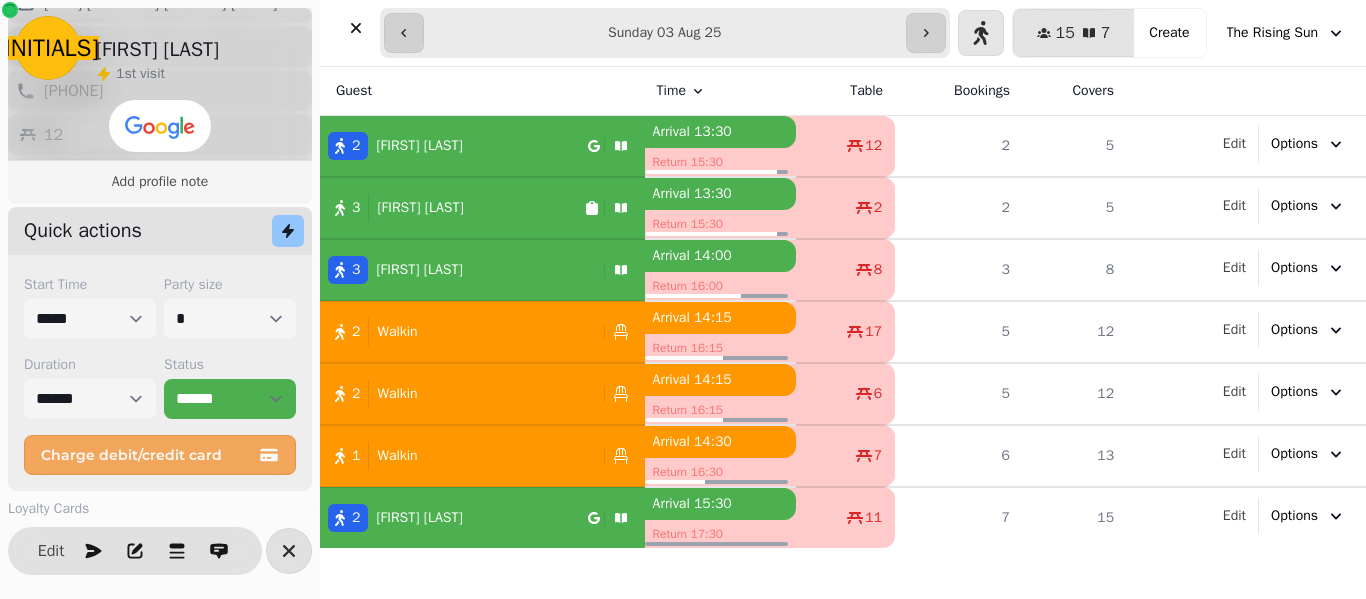 select on "**********" 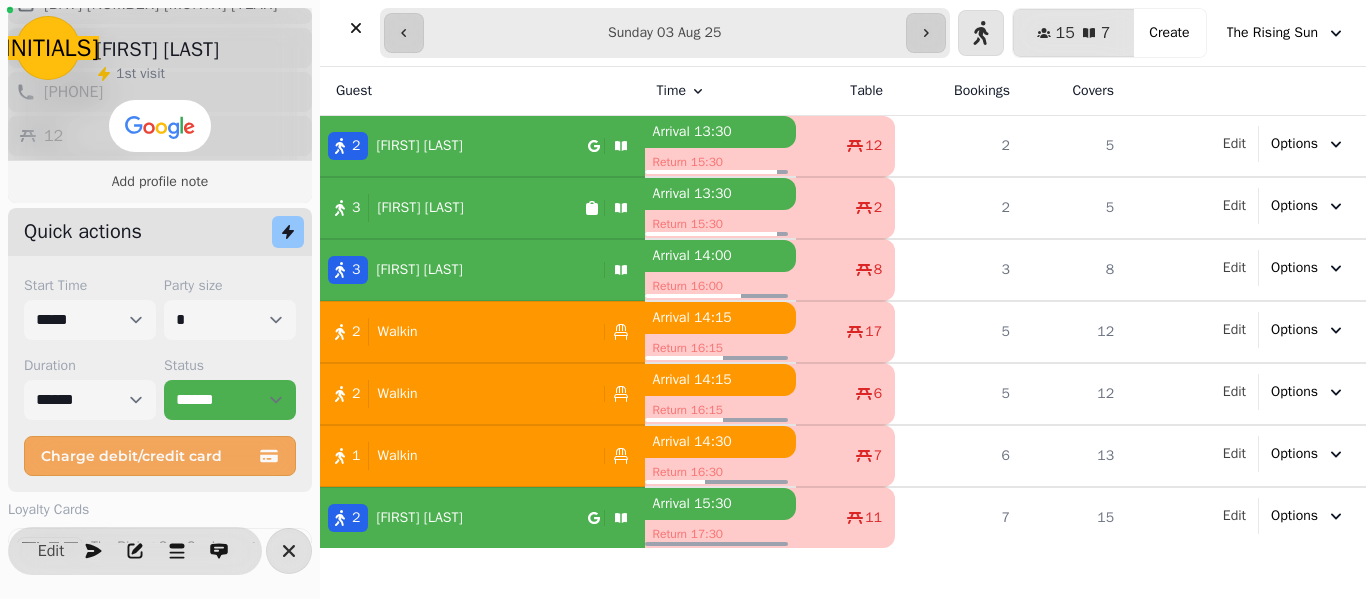 scroll, scrollTop: 355, scrollLeft: 0, axis: vertical 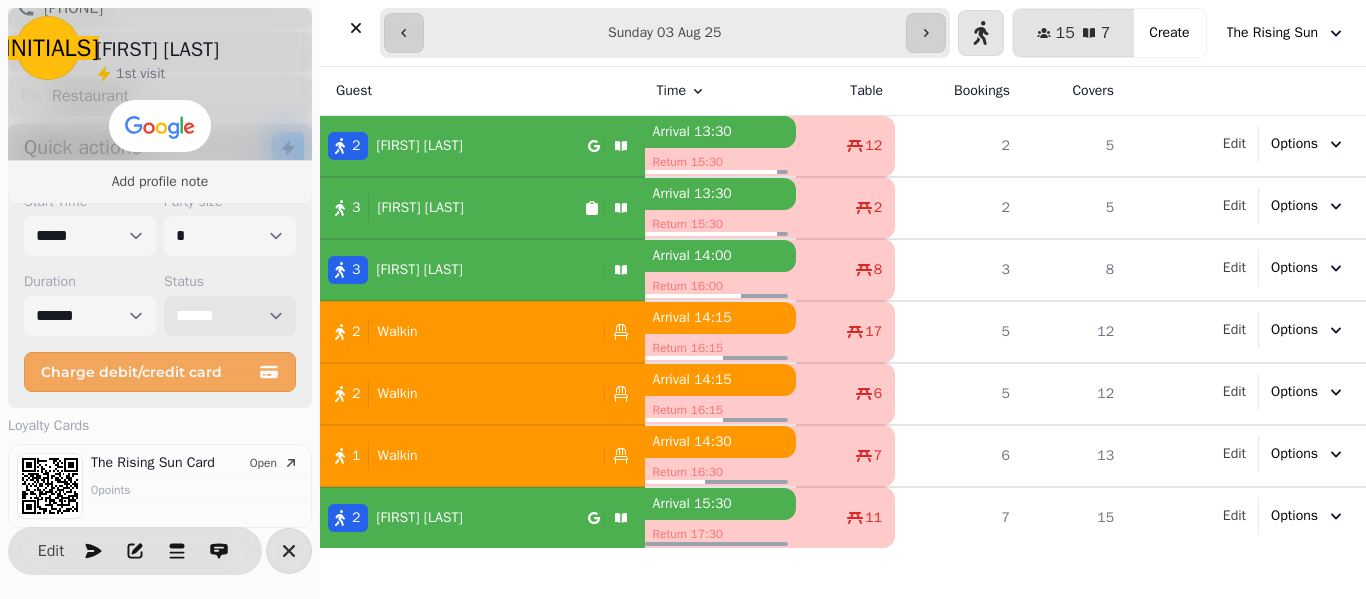 click on "**********" at bounding box center (230, 316) 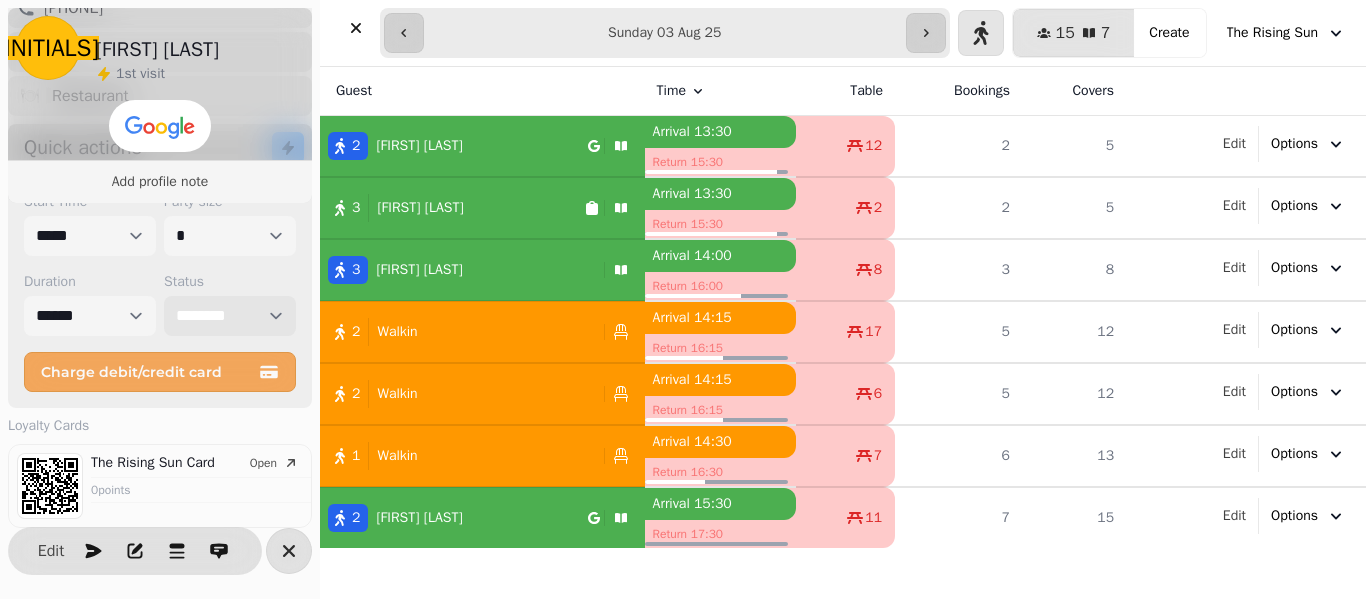 click on "**********" at bounding box center (230, 316) 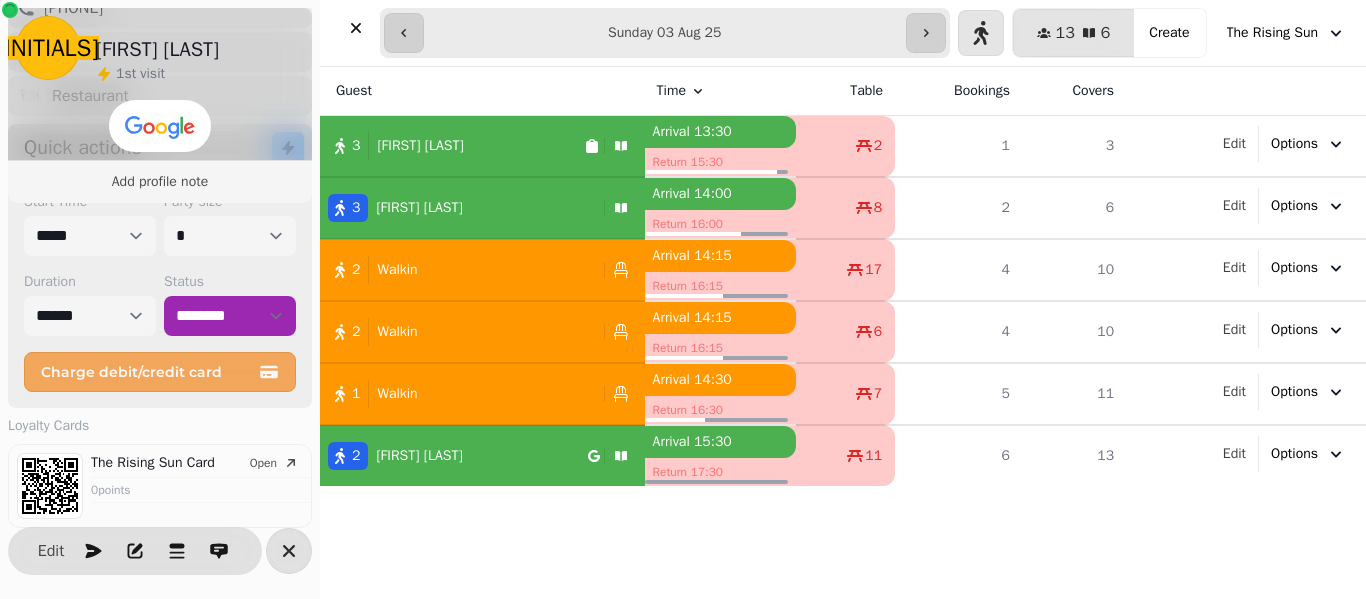 click on "[FIRST] [LAST]" at bounding box center [420, 146] 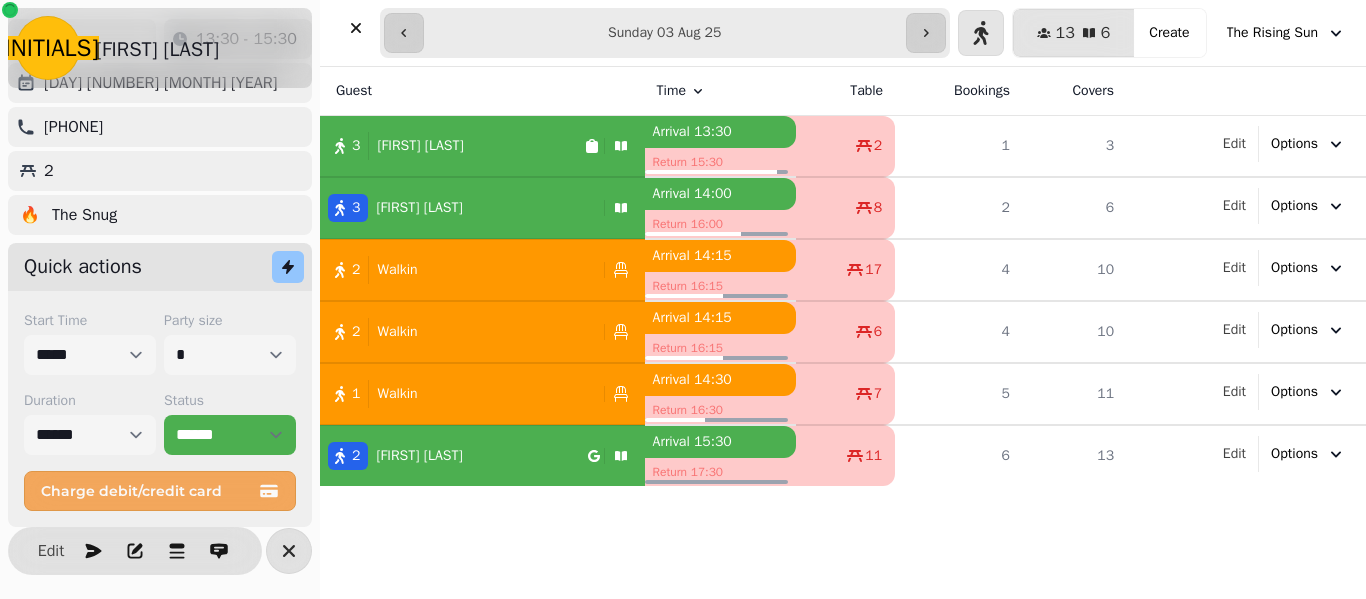 select on "*" 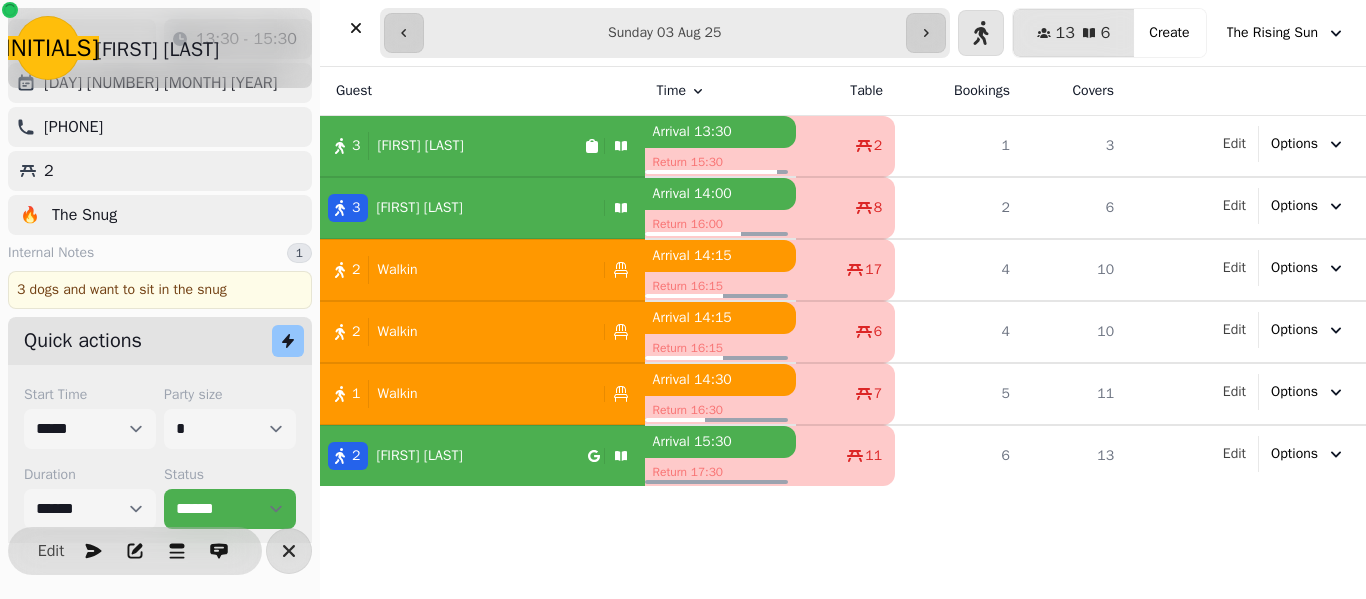 scroll, scrollTop: 151, scrollLeft: 0, axis: vertical 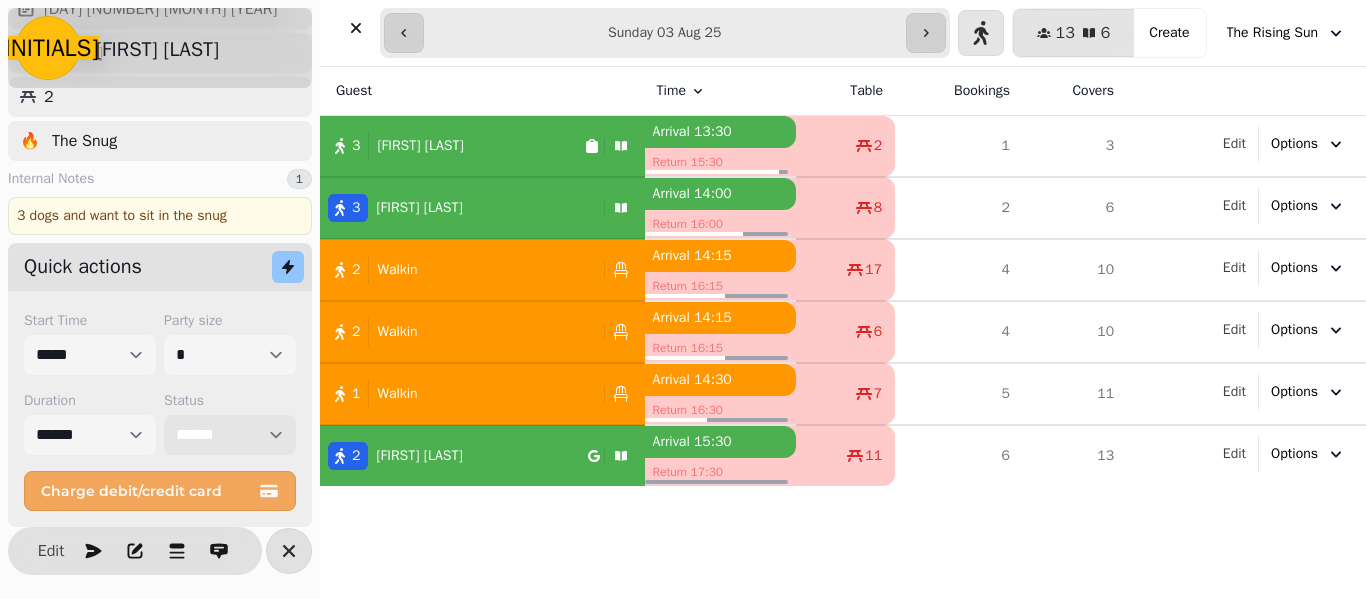 click on "**********" at bounding box center [230, 435] 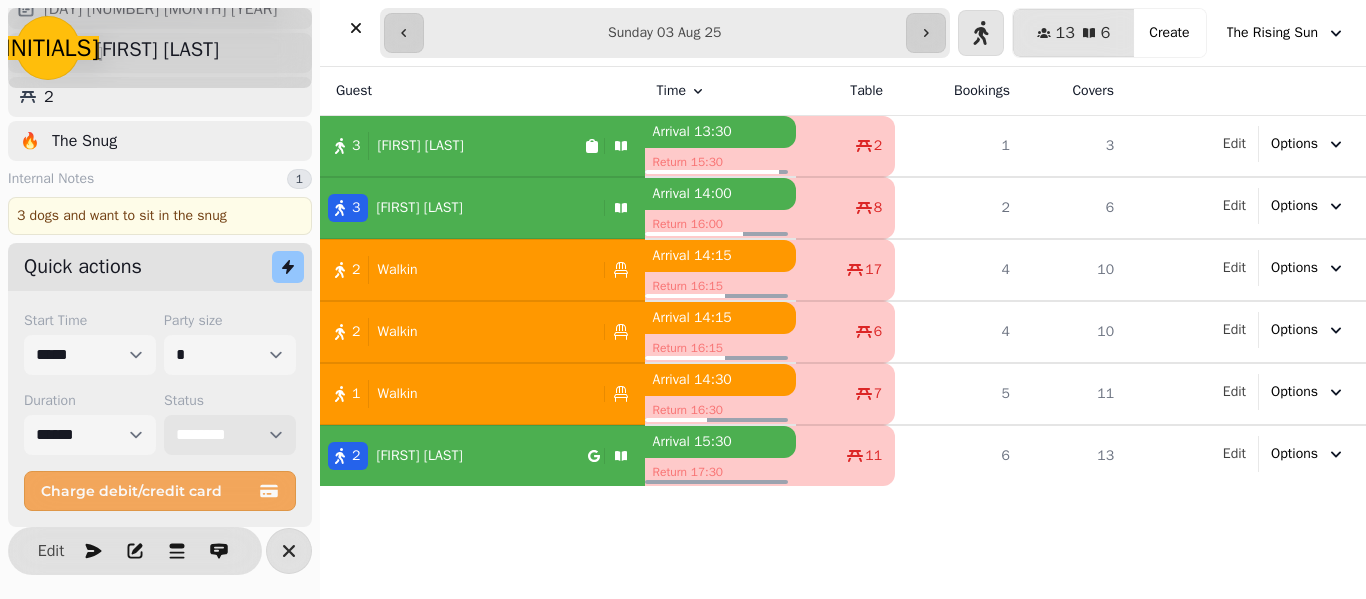 click on "**********" at bounding box center (230, 435) 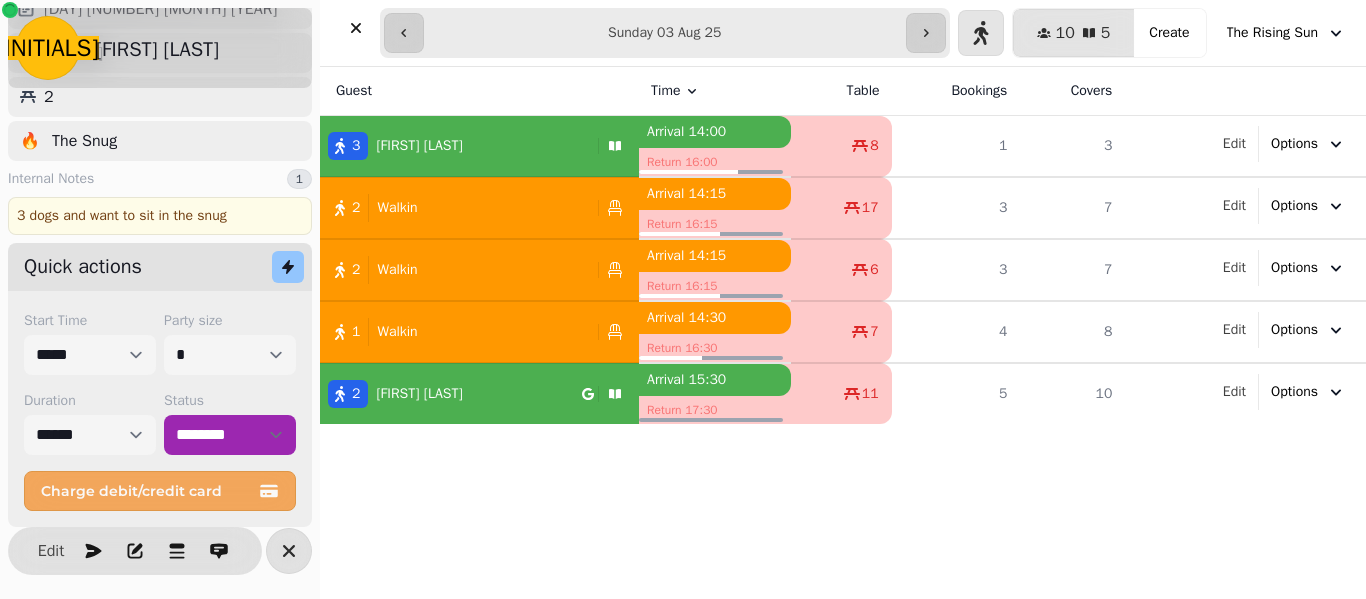 click on "[FIRST] [LAST]" at bounding box center (419, 146) 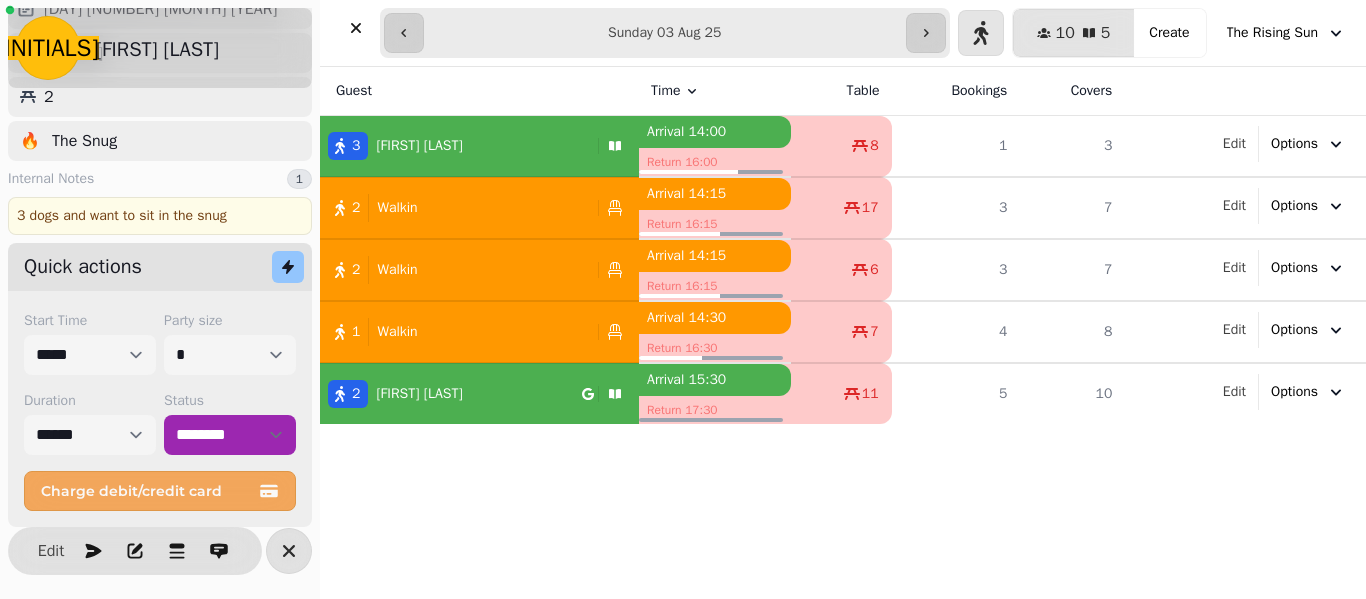 select on "******" 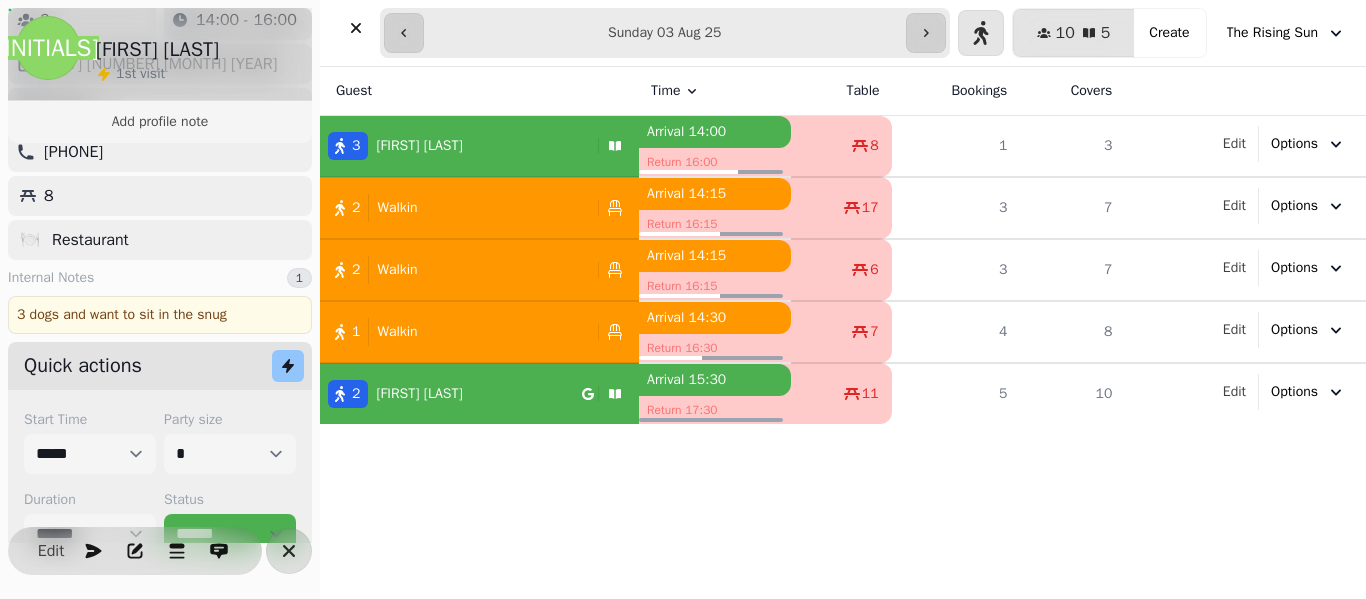scroll, scrollTop: 205, scrollLeft: 0, axis: vertical 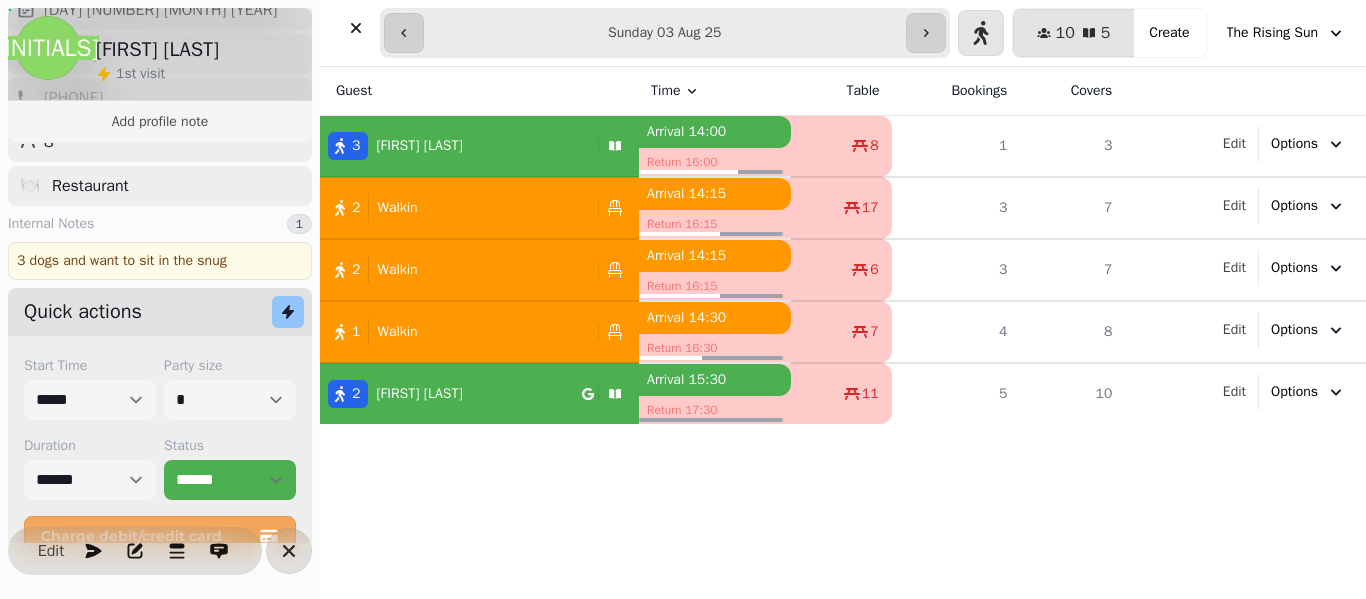 select on "**********" 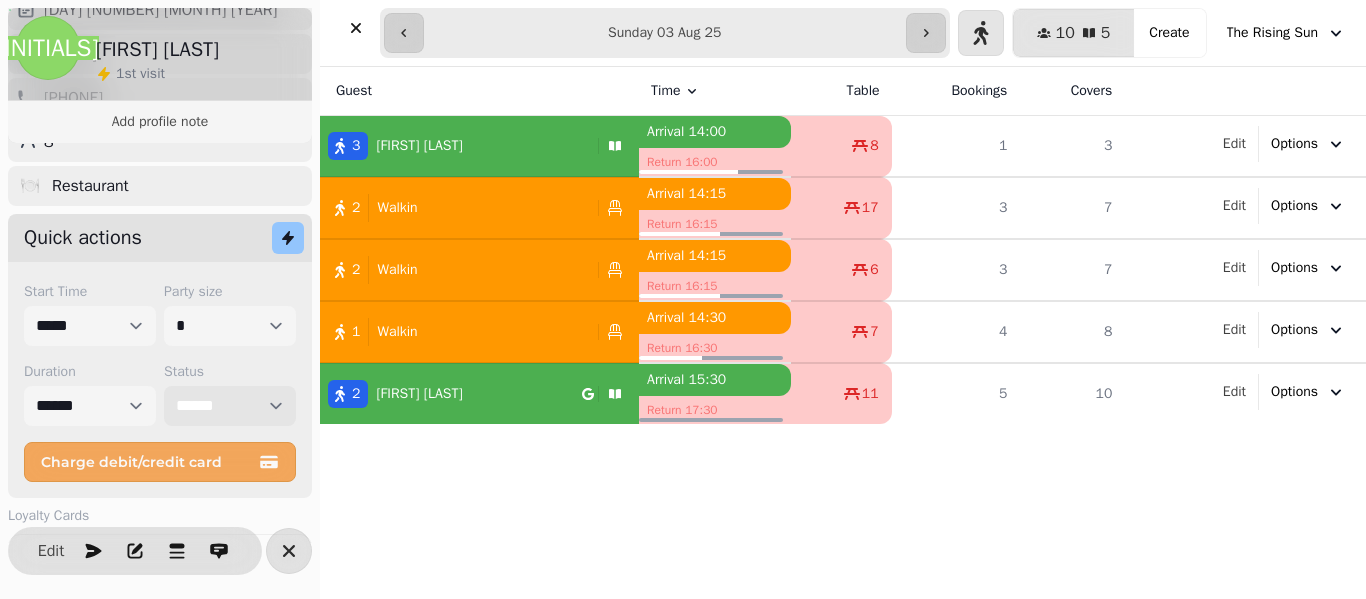 click on "**********" at bounding box center [230, 406] 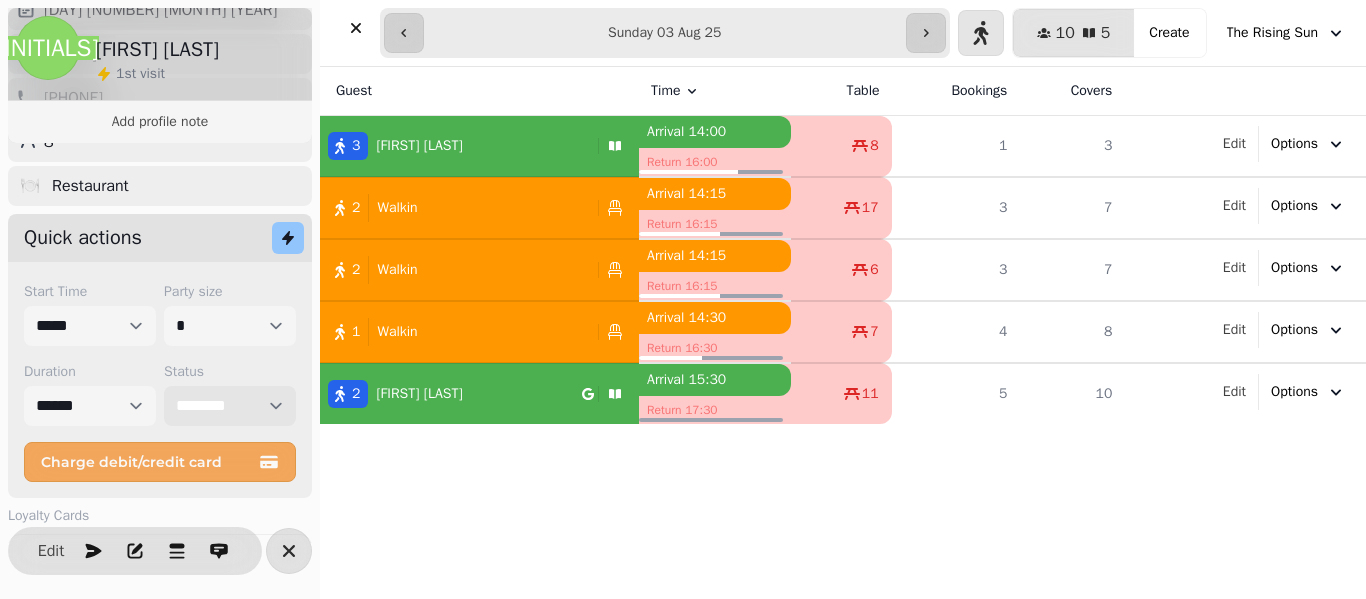 click on "**********" at bounding box center (230, 406) 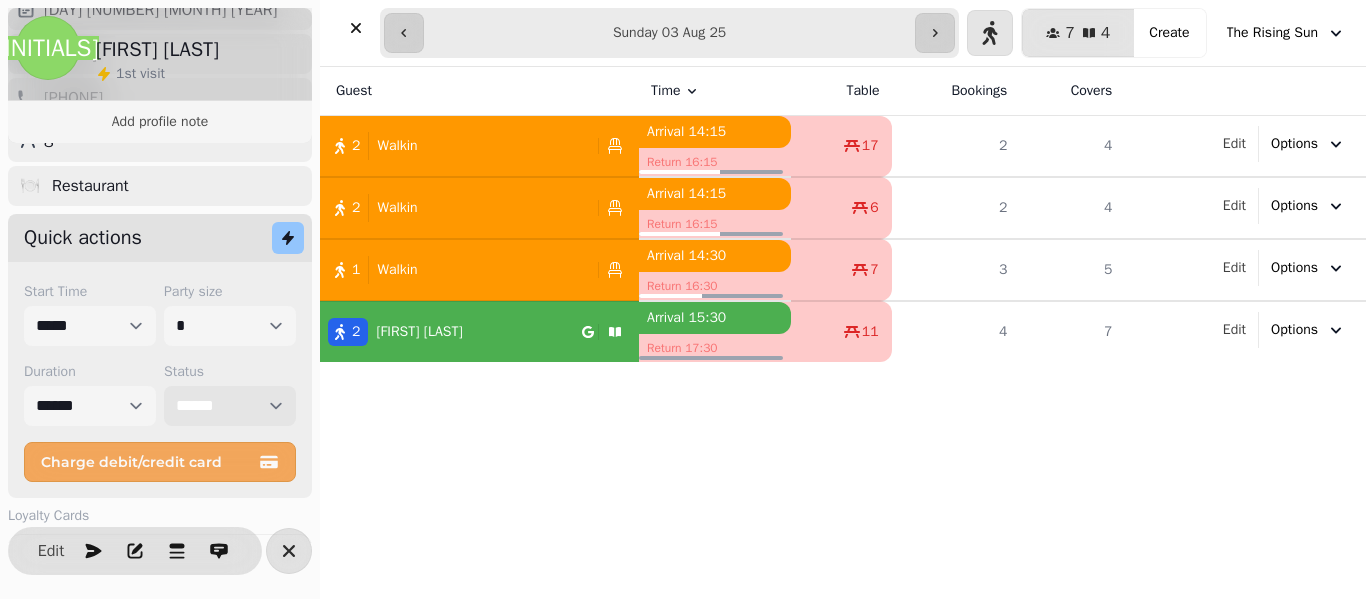 select on "********" 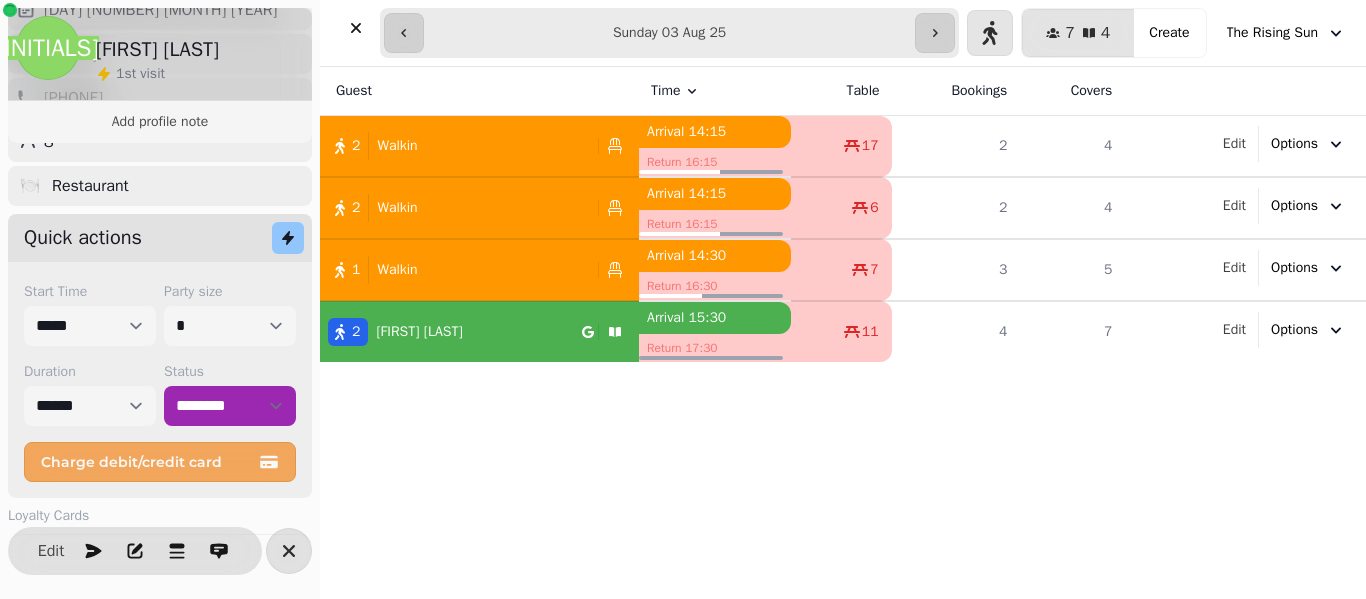 click on "2 Walkin" at bounding box center (455, 146) 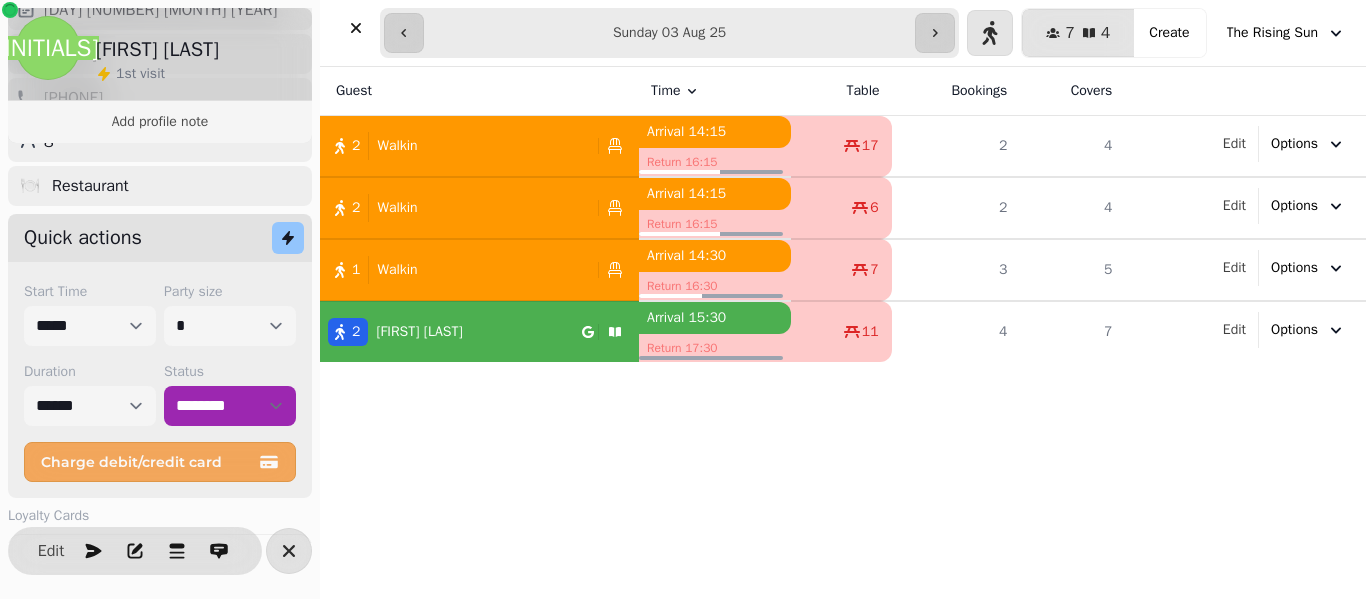 select on "****" 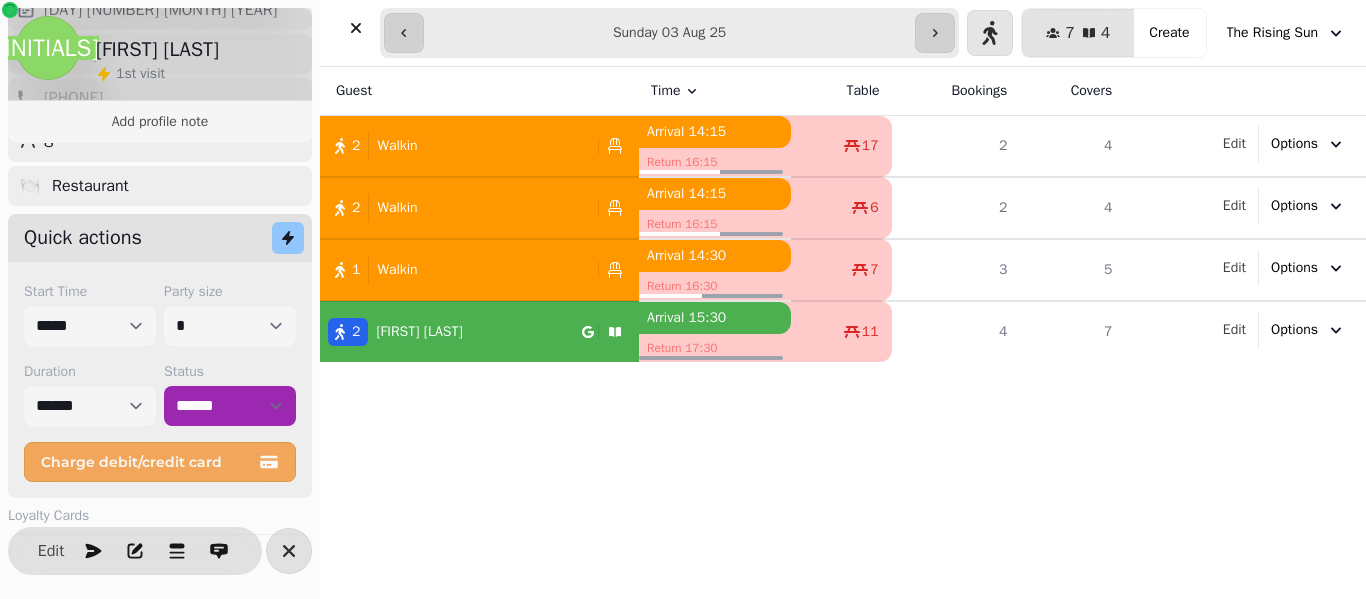 select on "**********" 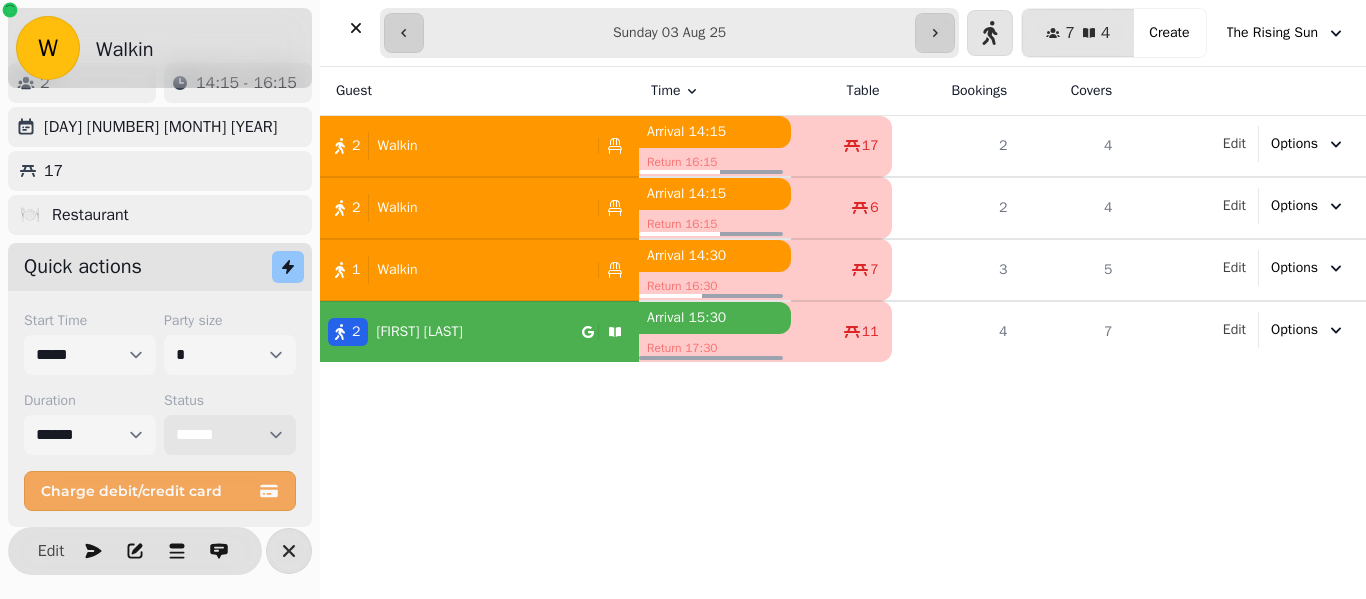 click on "**********" at bounding box center [230, 435] 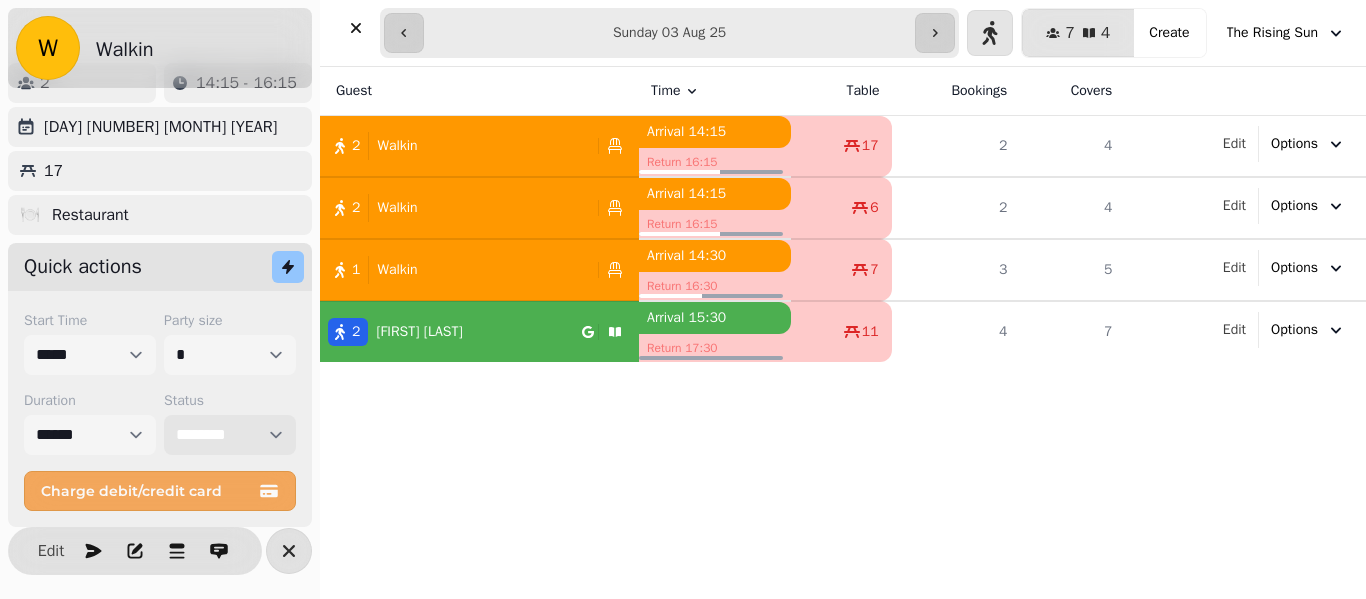 click on "**********" at bounding box center [230, 435] 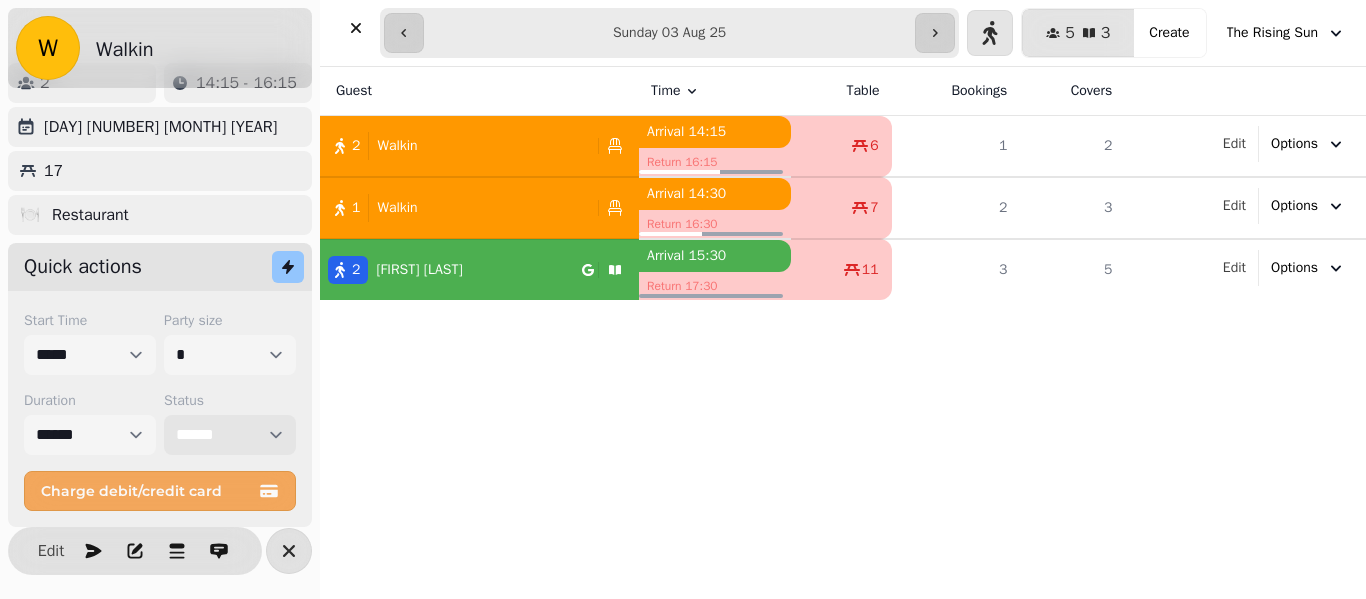 select on "********" 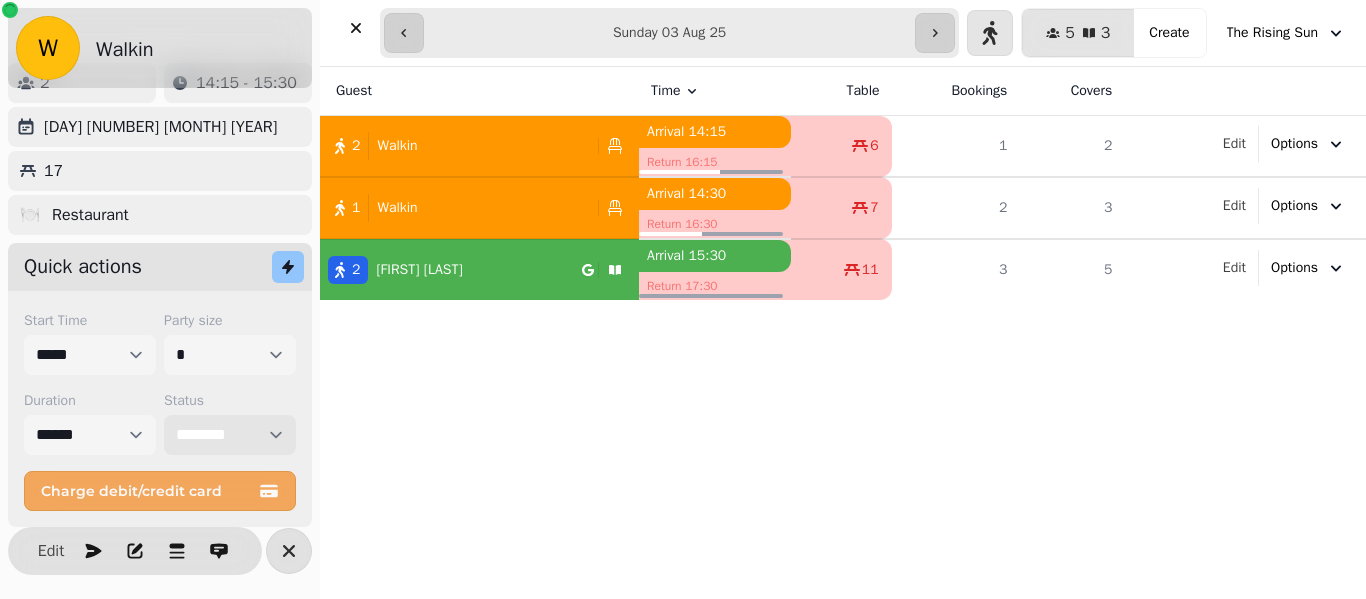 select on "****" 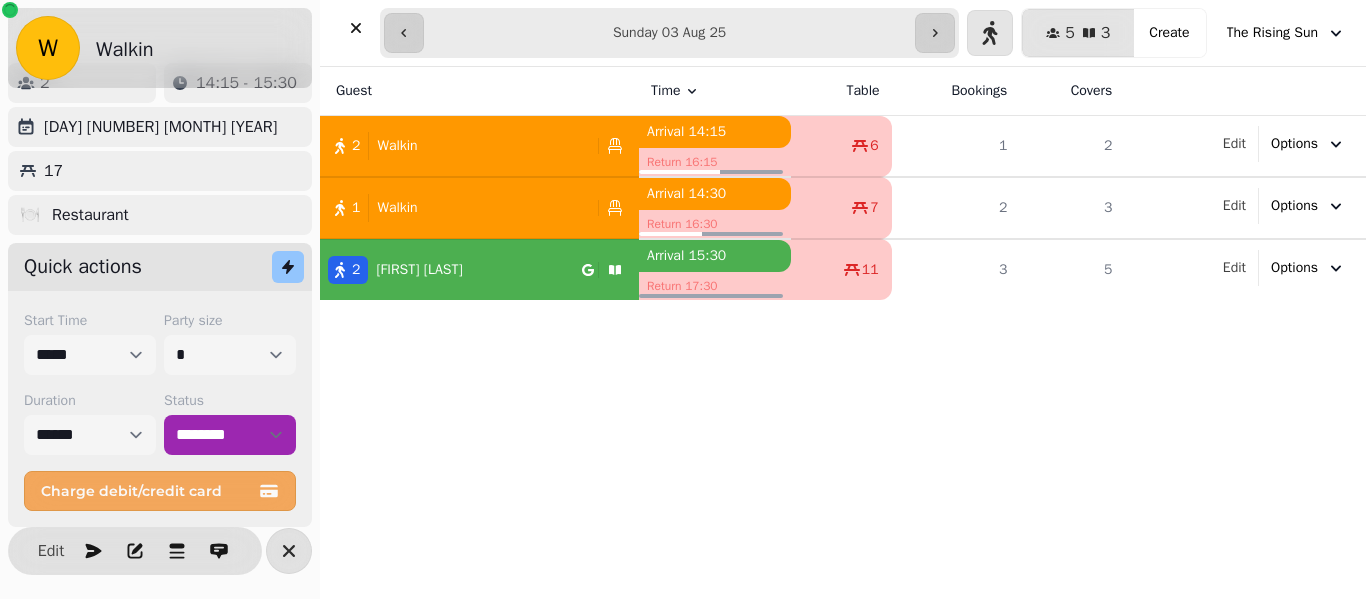 click on "2 Walkin" at bounding box center (455, 146) 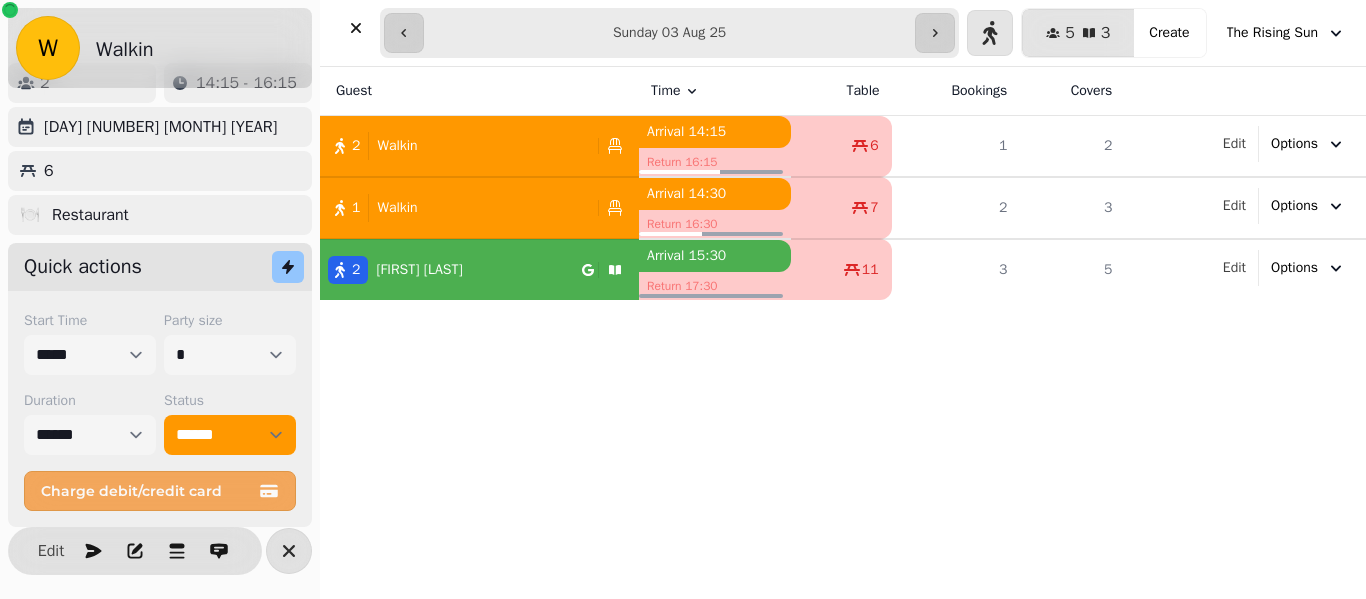 select on "****" 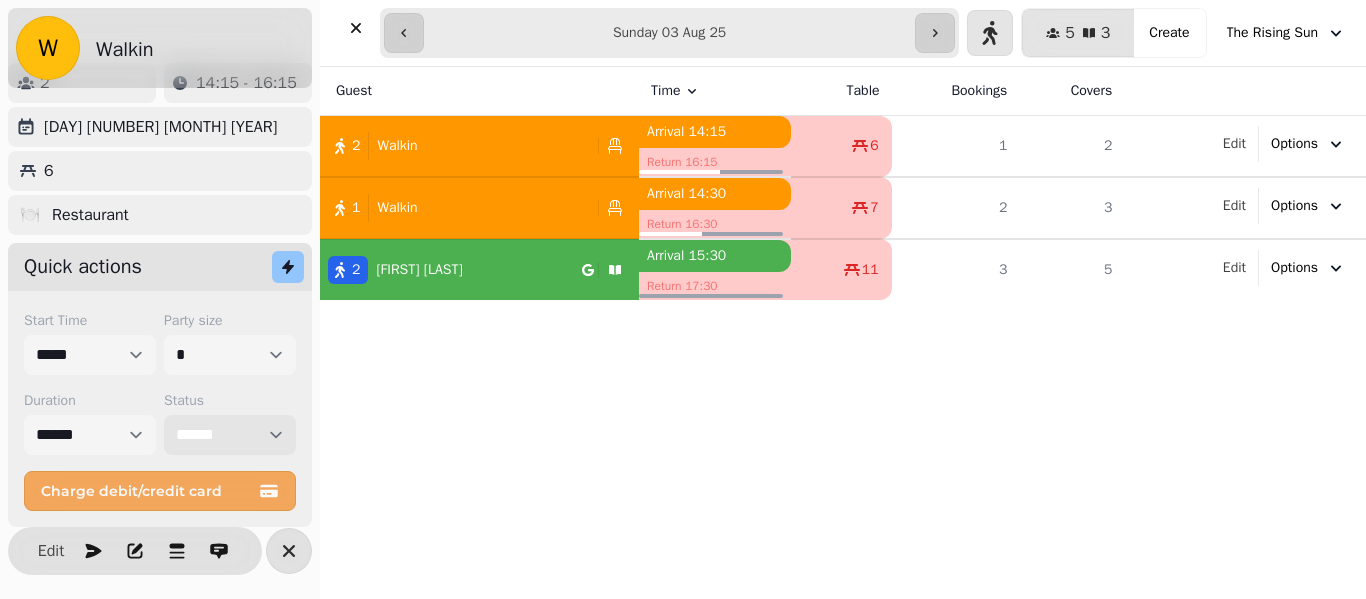 click on "**********" at bounding box center (230, 435) 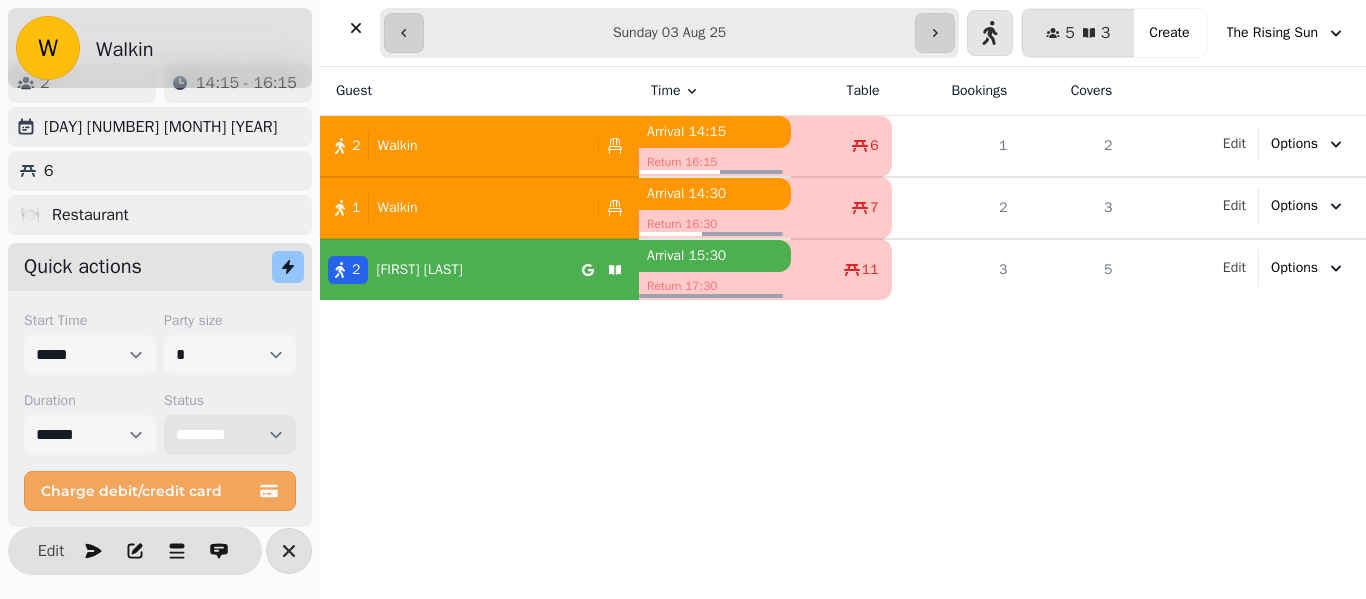 click on "**********" at bounding box center [230, 435] 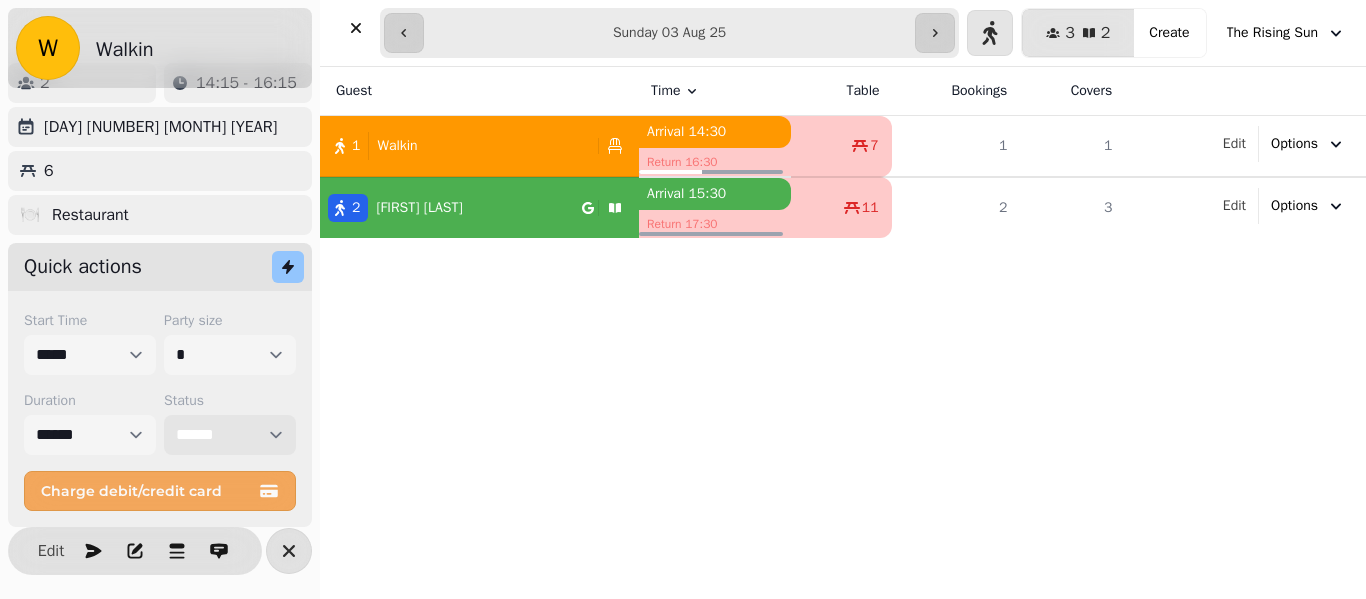 select on "********" 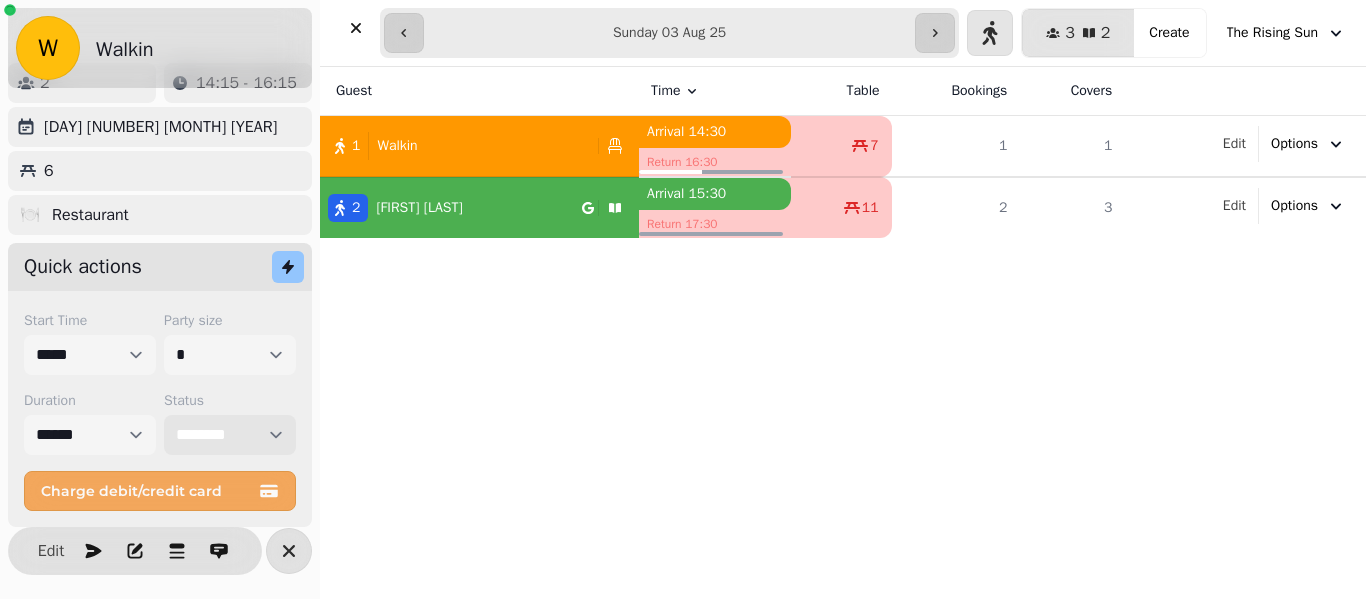 select on "****" 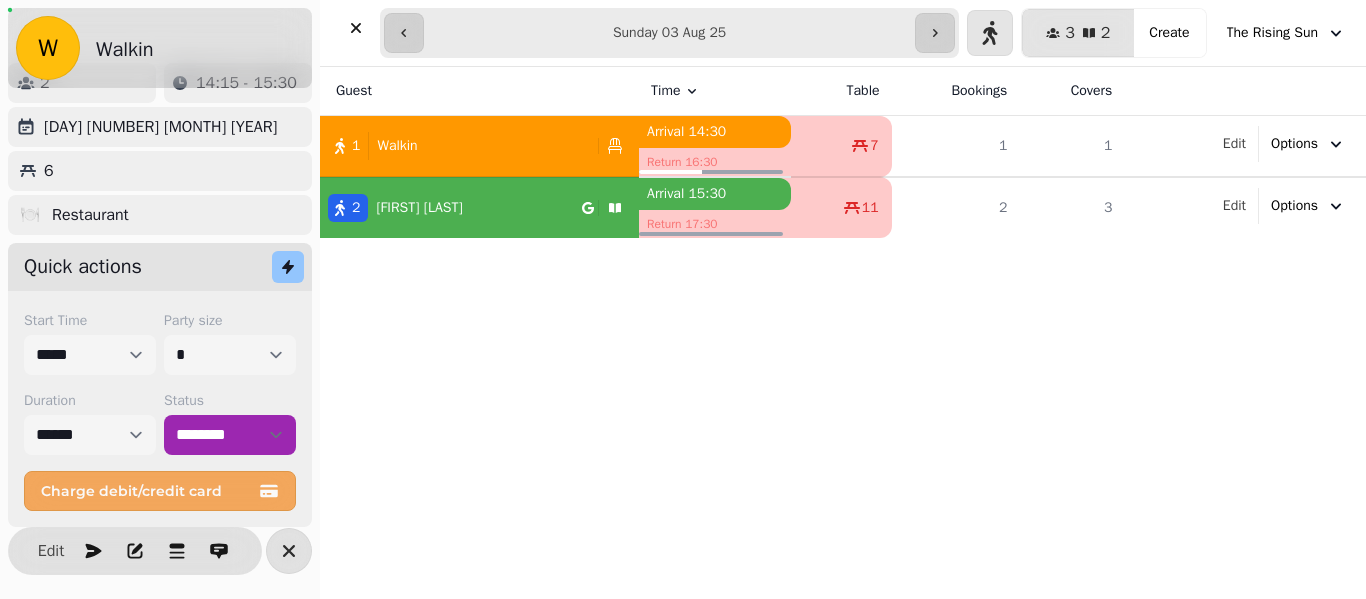 click on "1 Walkin" at bounding box center [455, 146] 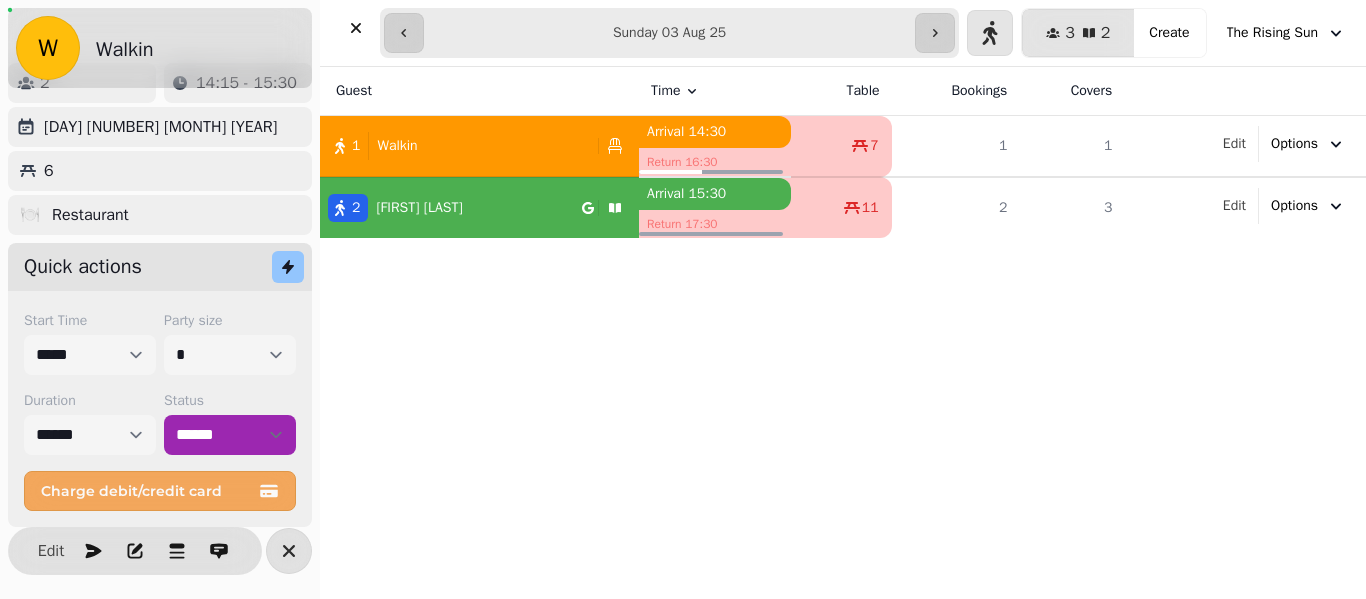 select on "**********" 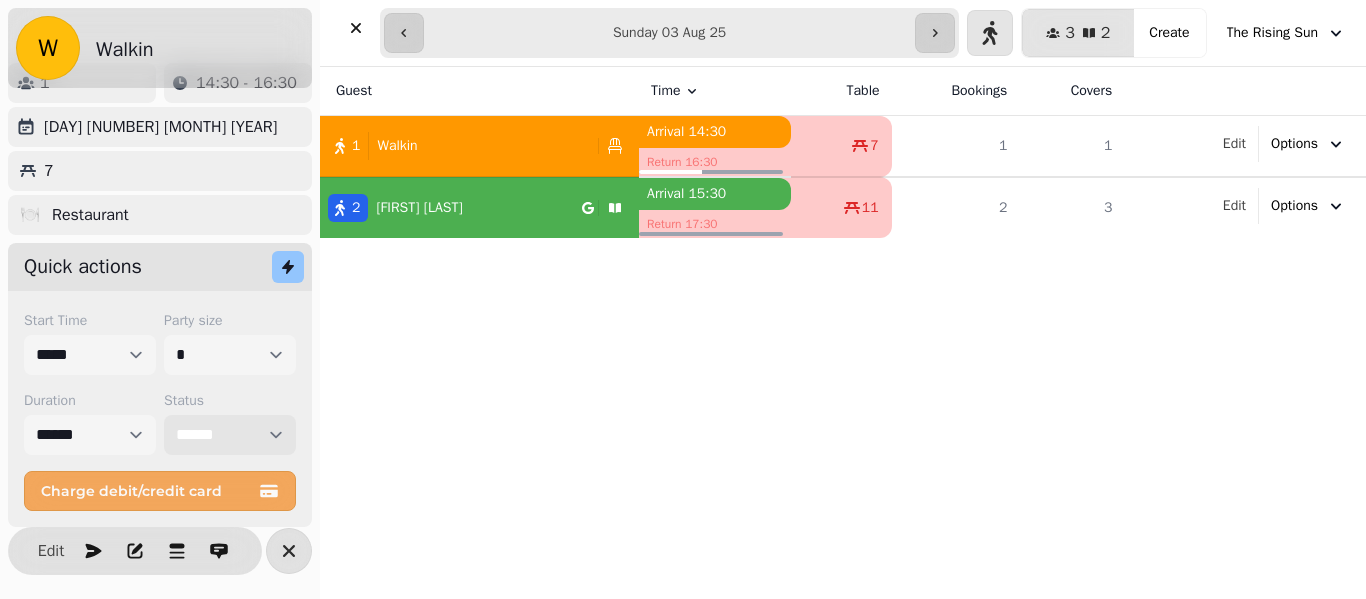 click on "**********" at bounding box center [230, 435] 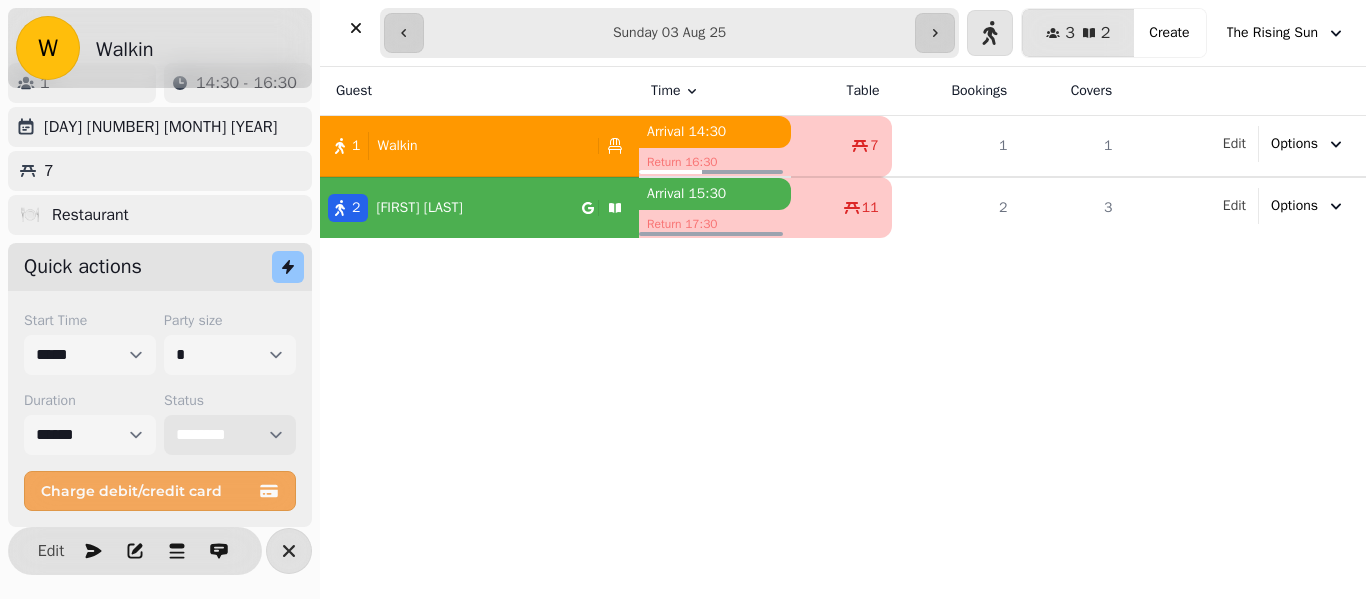 click on "**********" at bounding box center (230, 435) 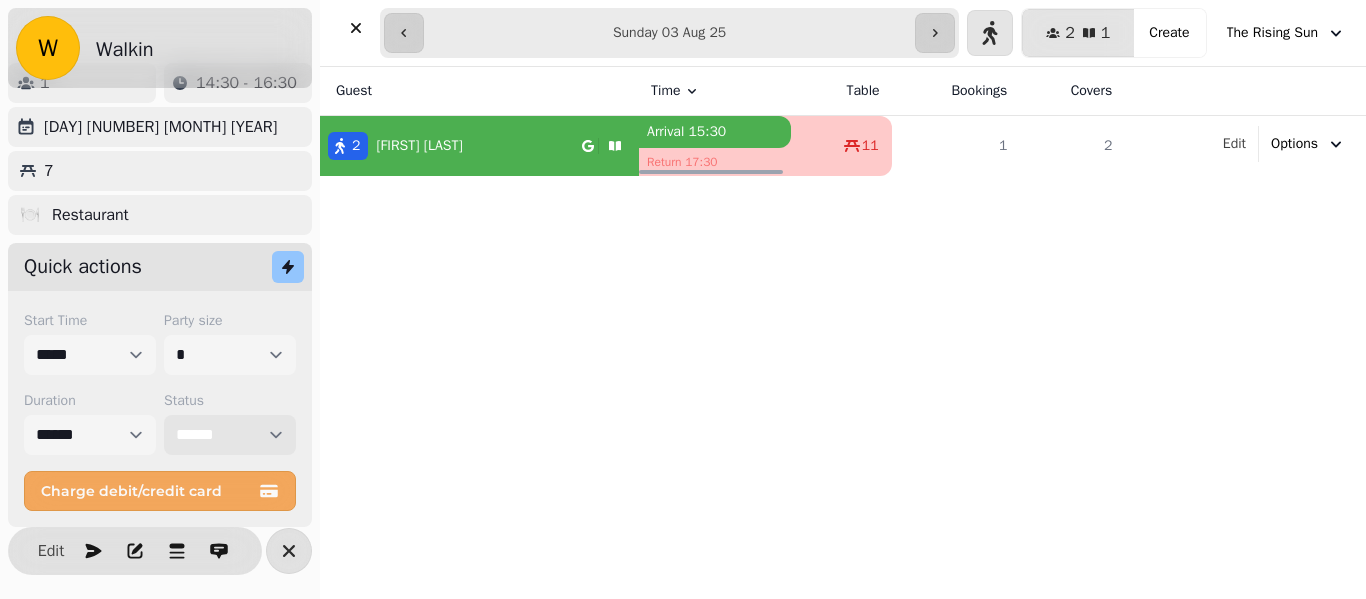 select on "********" 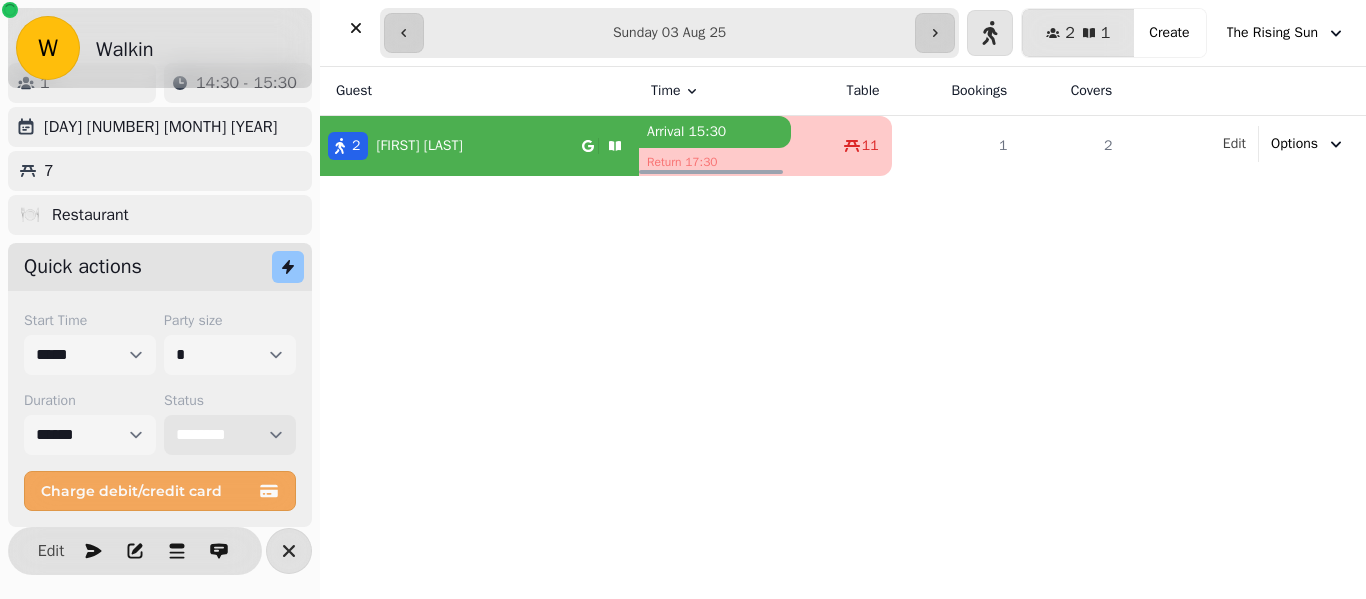 select on "****" 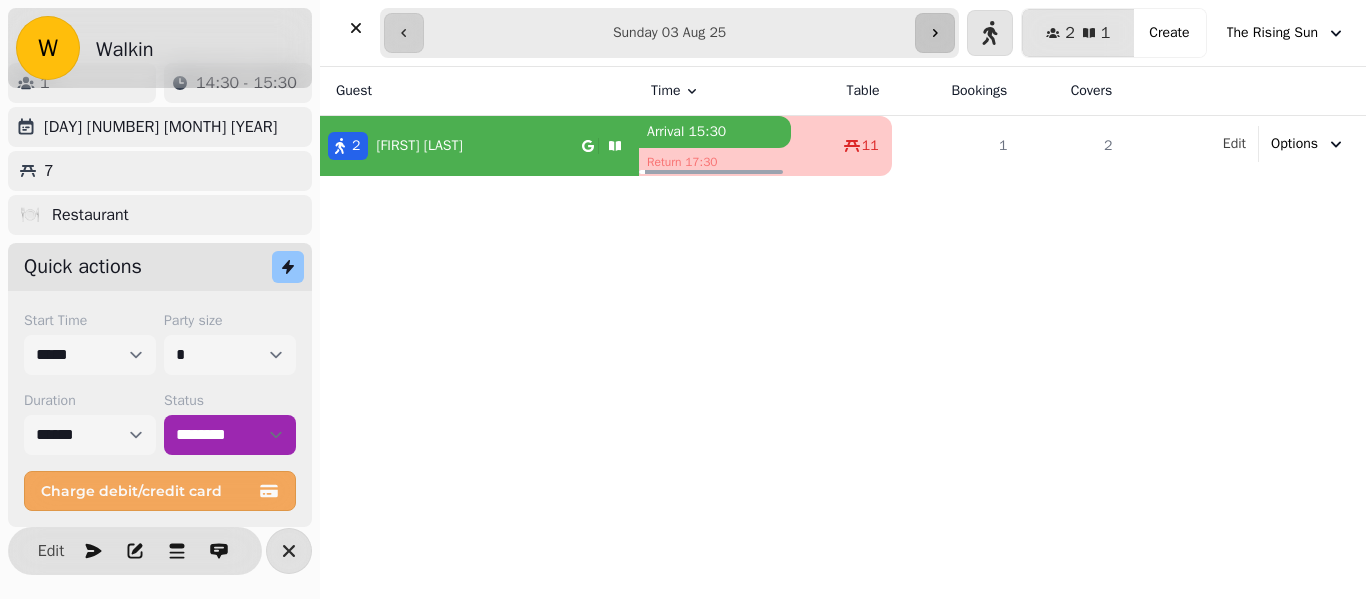 click 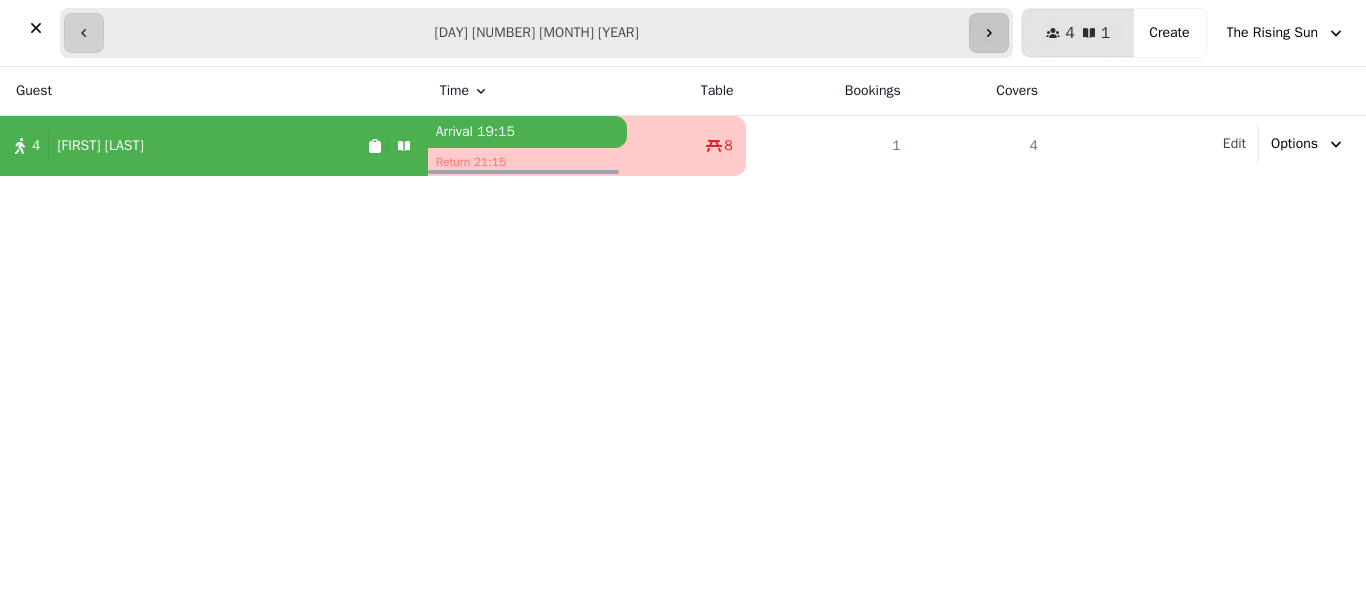 click on "**********" at bounding box center (536, 33) 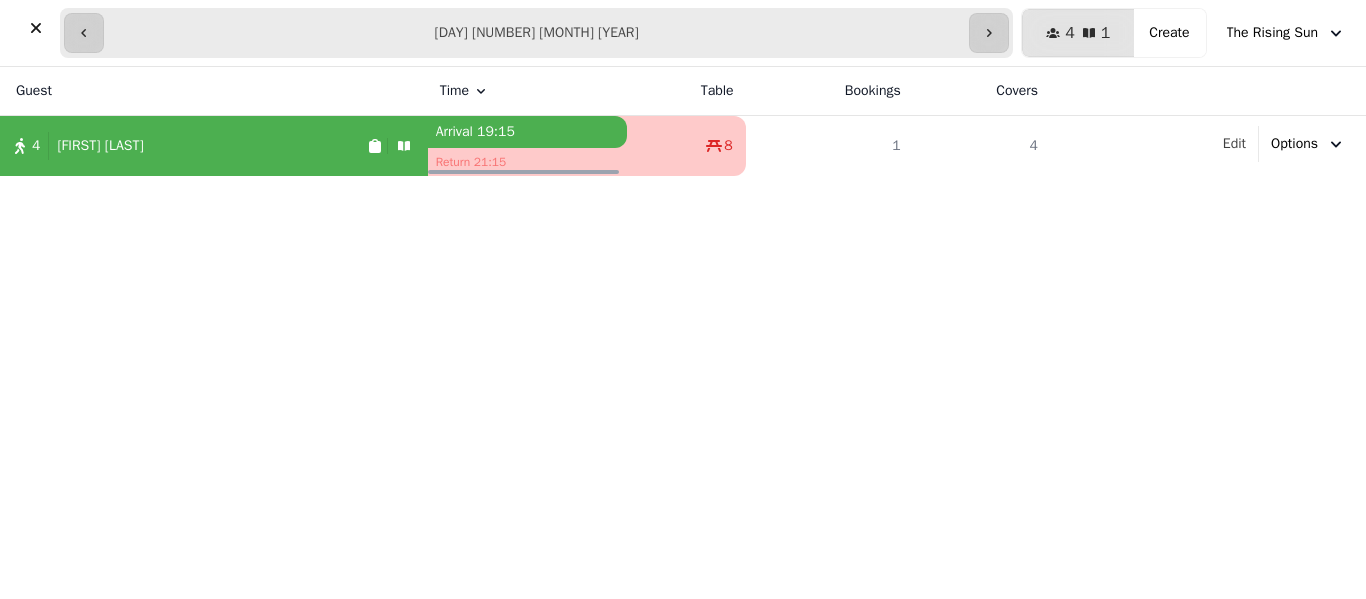 click on "Guest Time Table Bookings Covers 4 [FIRST] [LAST] Arrival [TIME] Return [TIME] 8 1 4 Edit Options" at bounding box center (683, 333) 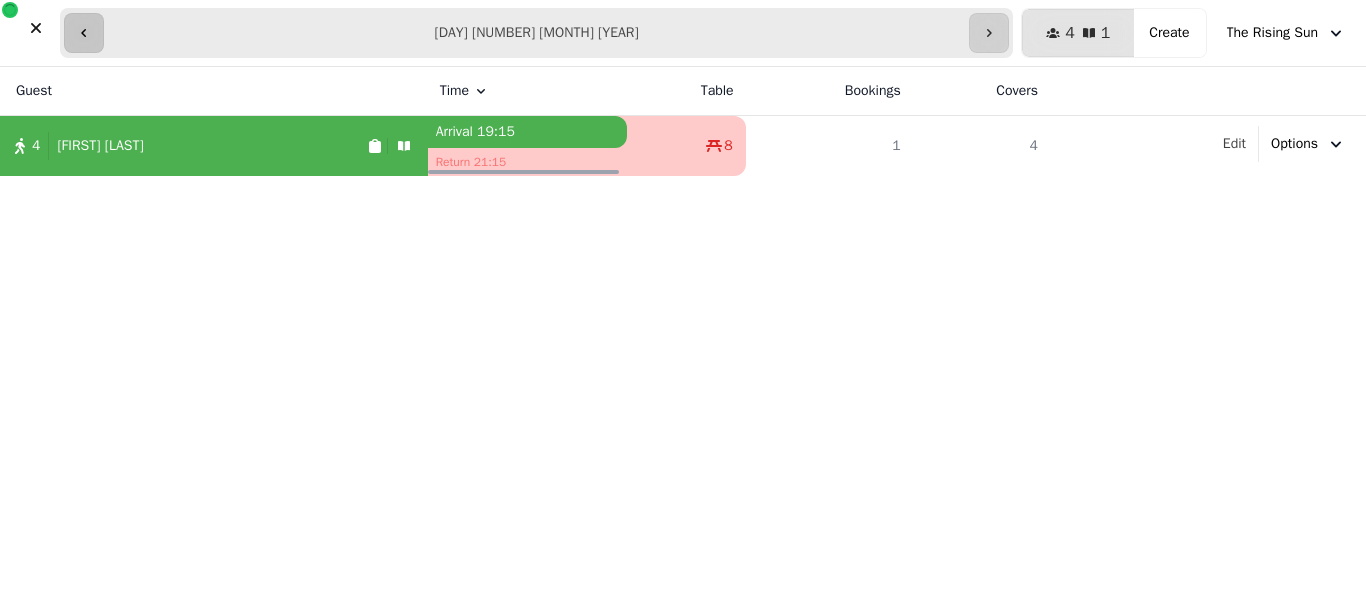 click at bounding box center [84, 33] 